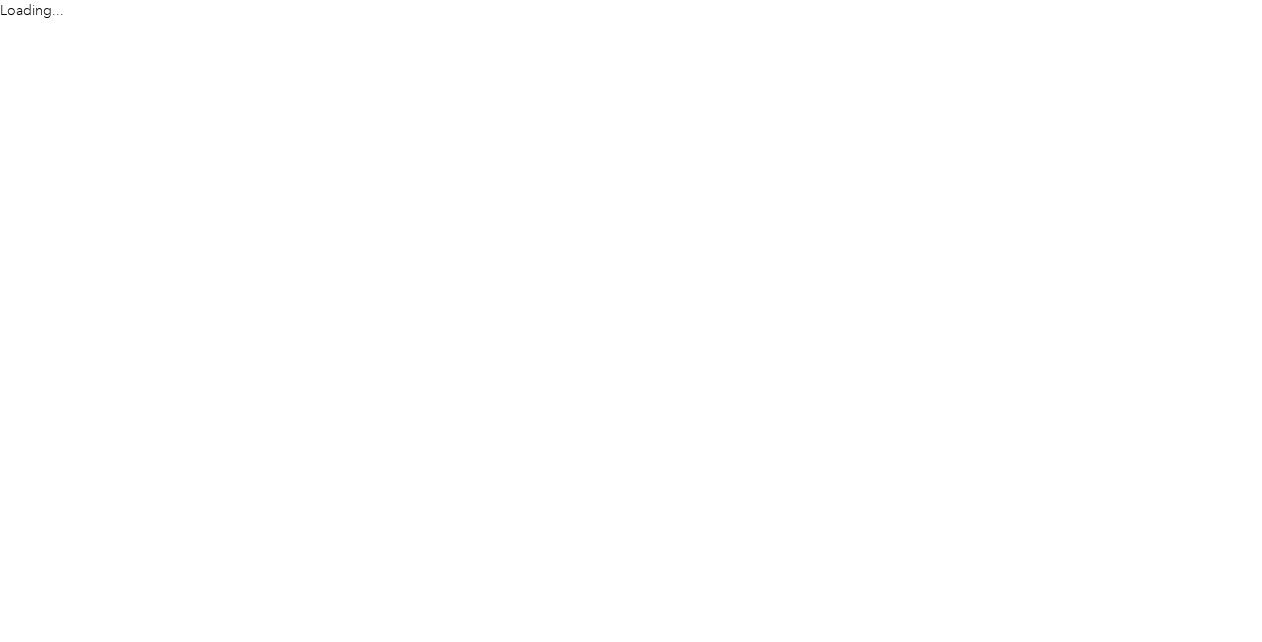 scroll, scrollTop: 0, scrollLeft: 0, axis: both 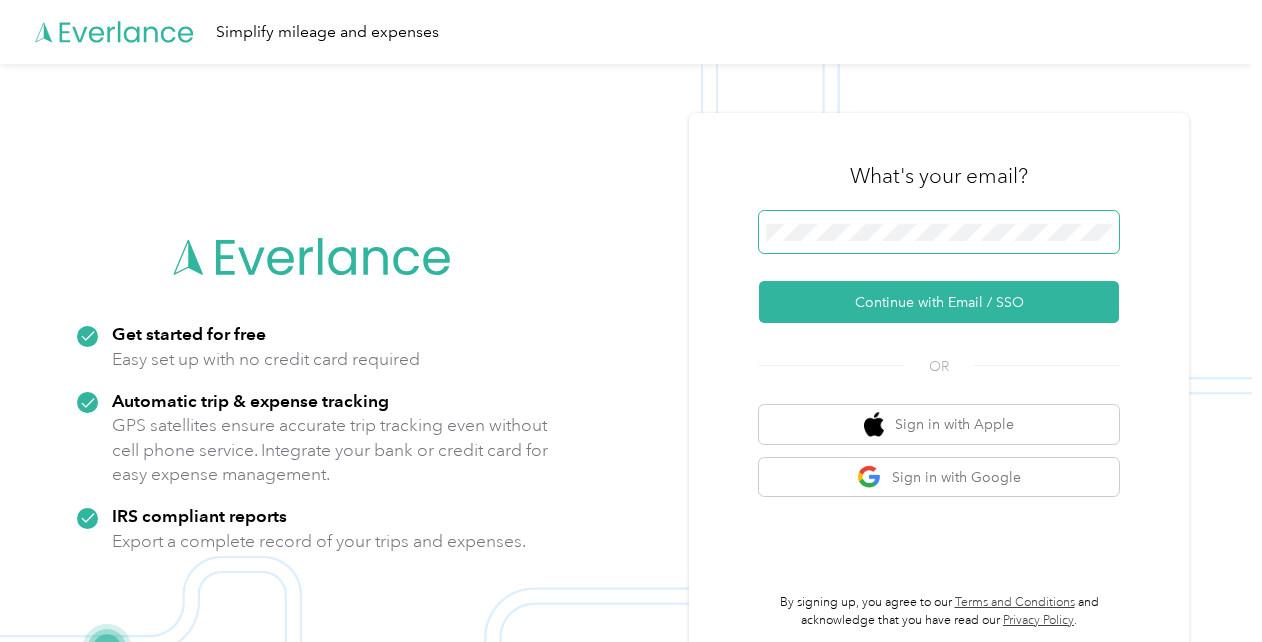 click on "Continue with Email / SSO" at bounding box center (939, 302) 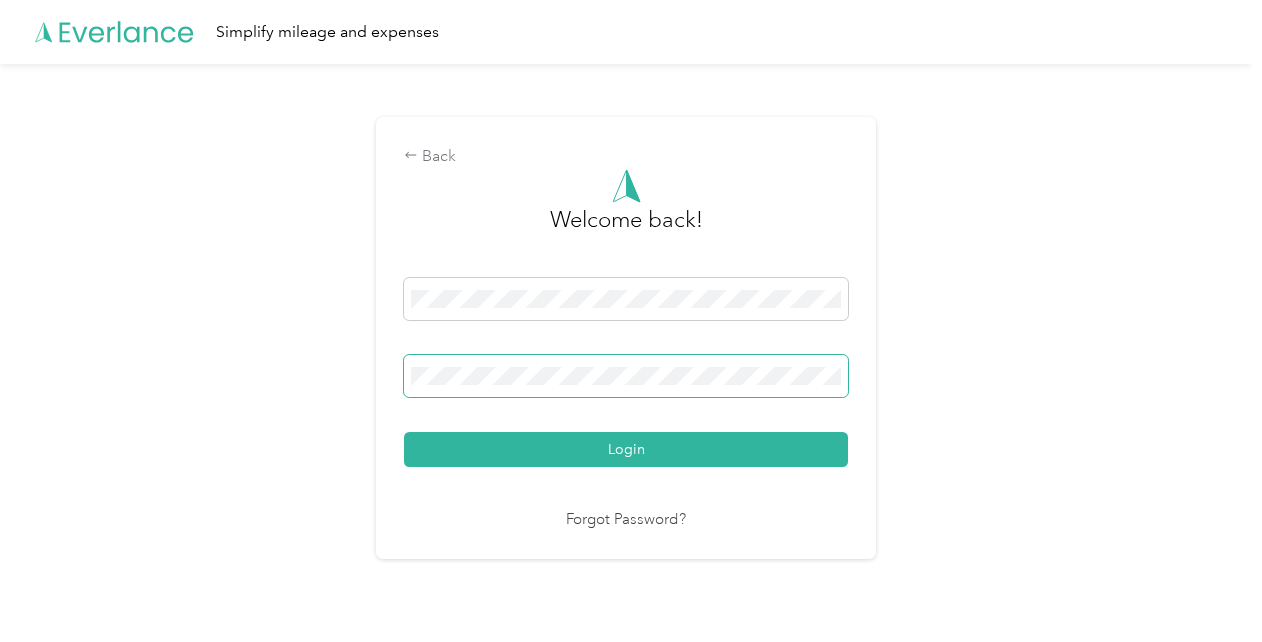 click on "Login" at bounding box center (626, 449) 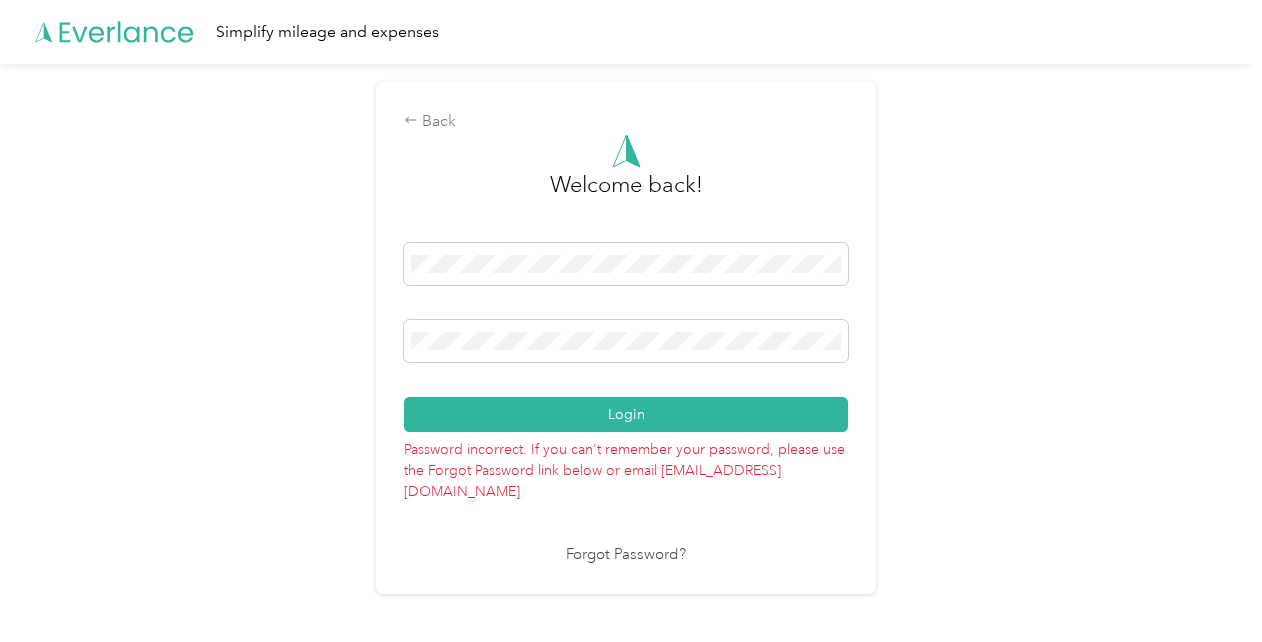 click on "Back Welcome back! Login Password incorrect. If you can't remember your password, please use the Forgot Password link below or email support@everlance.com Forgot Password?" at bounding box center [626, 346] 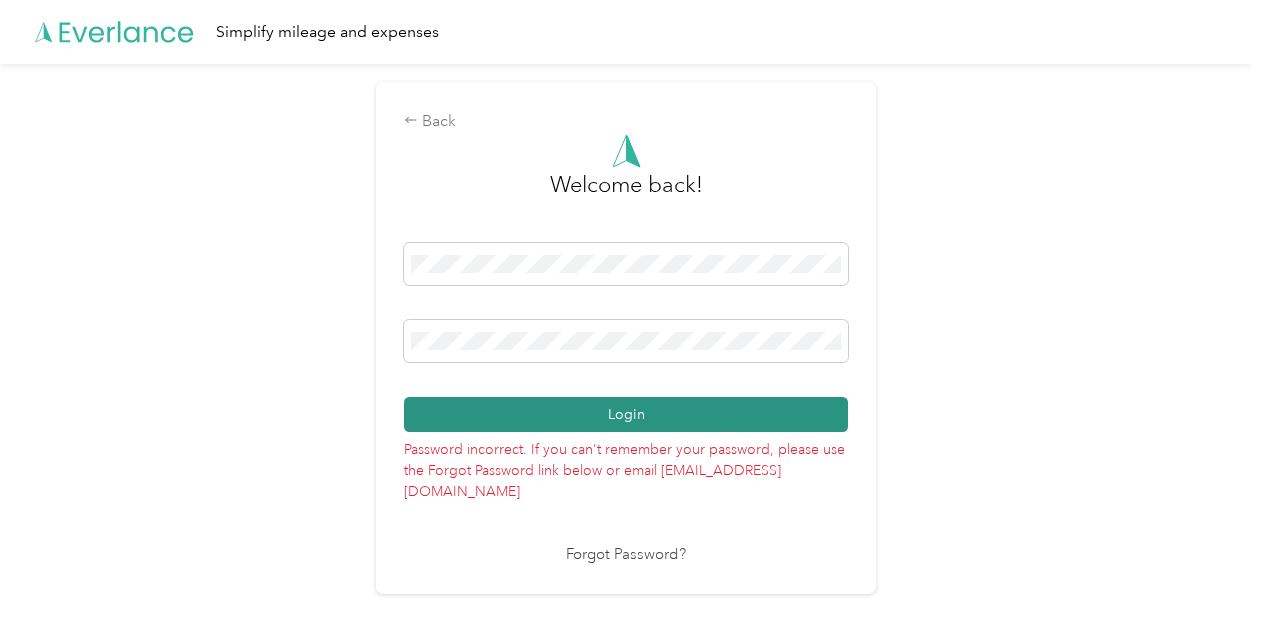 click on "Login" at bounding box center [626, 414] 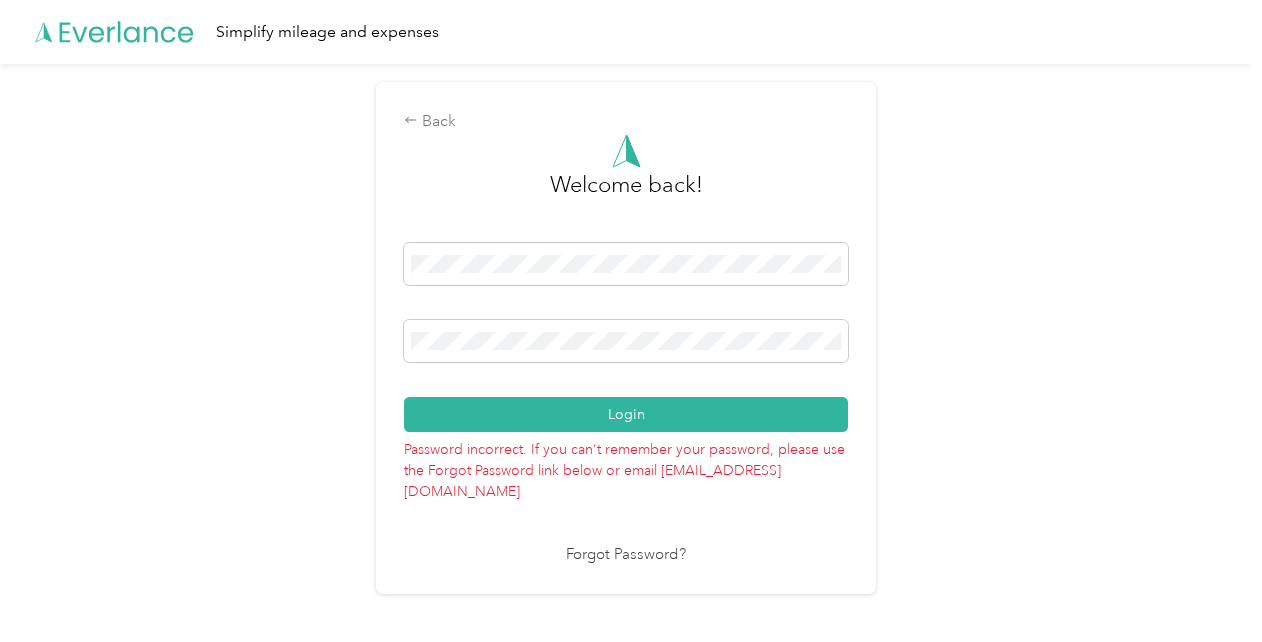 drag, startPoint x: 1260, startPoint y: 0, endPoint x: 916, endPoint y: 42, distance: 346.55447 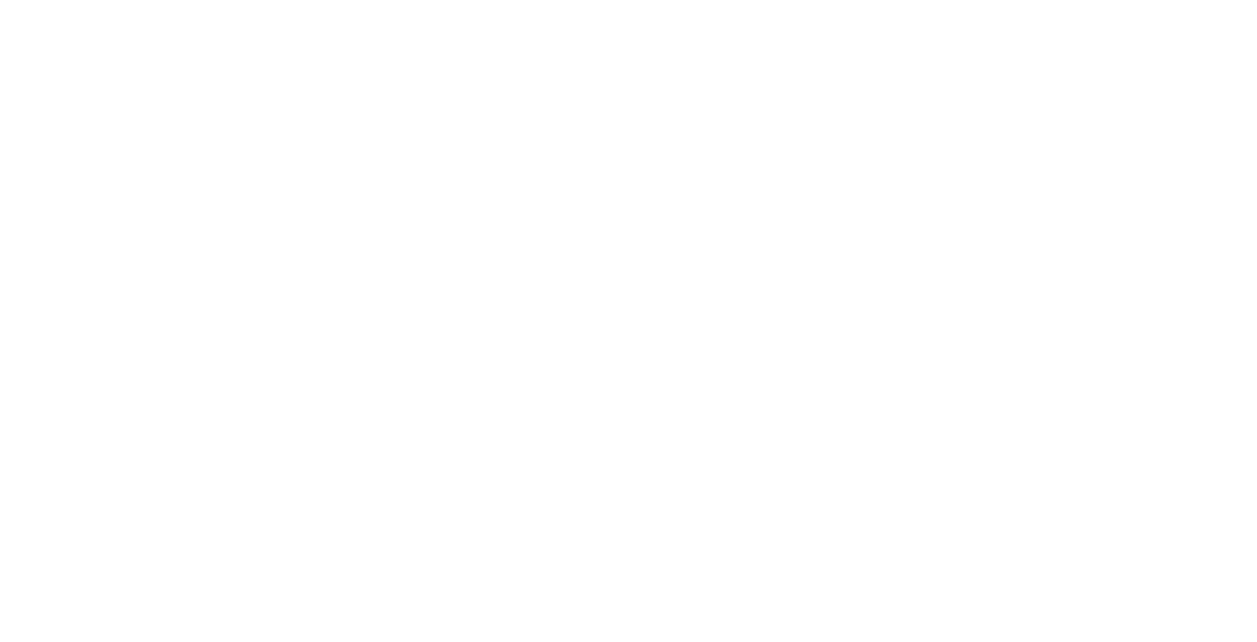 scroll, scrollTop: 0, scrollLeft: 0, axis: both 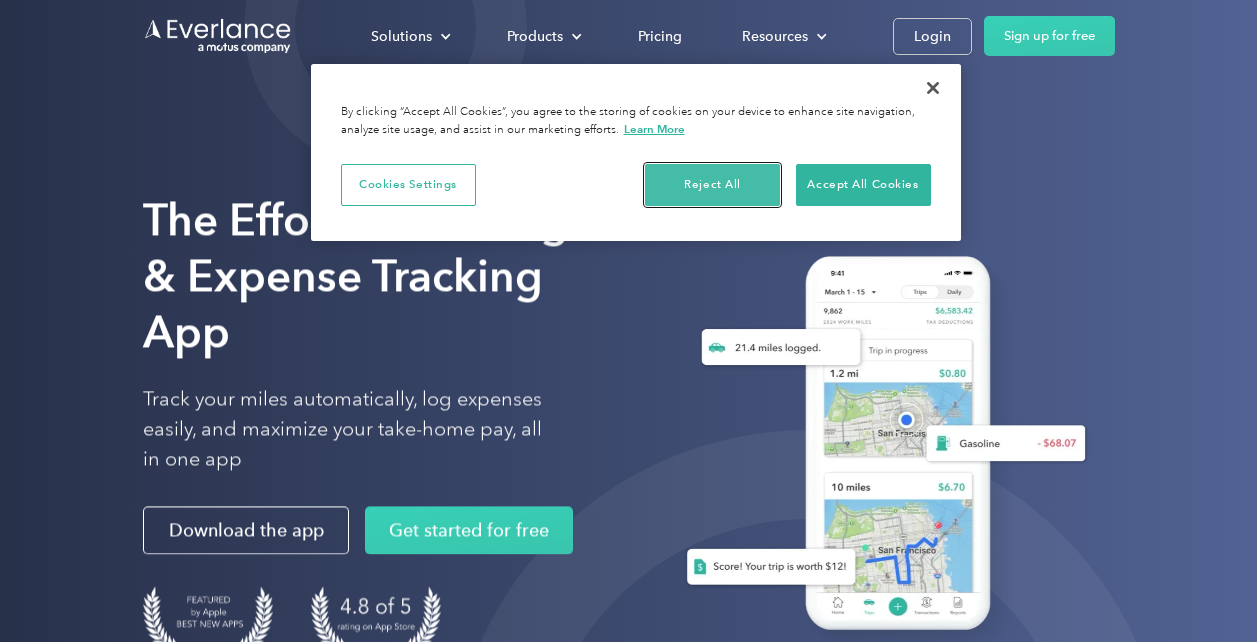 click on "Reject All" at bounding box center (712, 185) 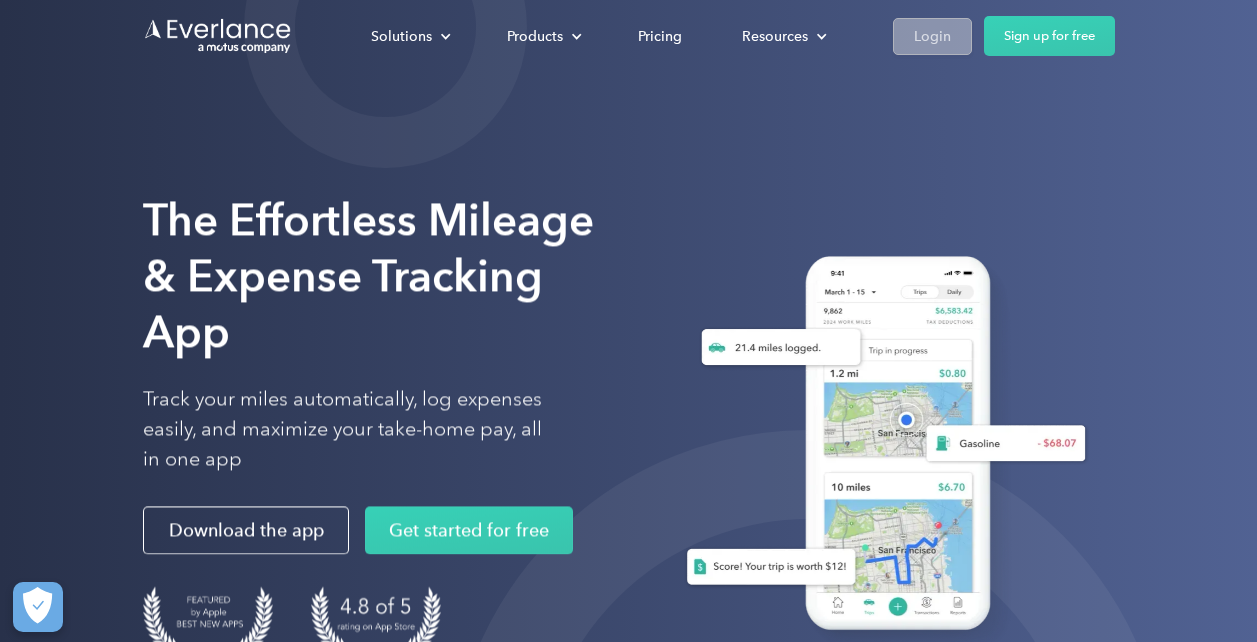 click on "Login" at bounding box center [932, 36] 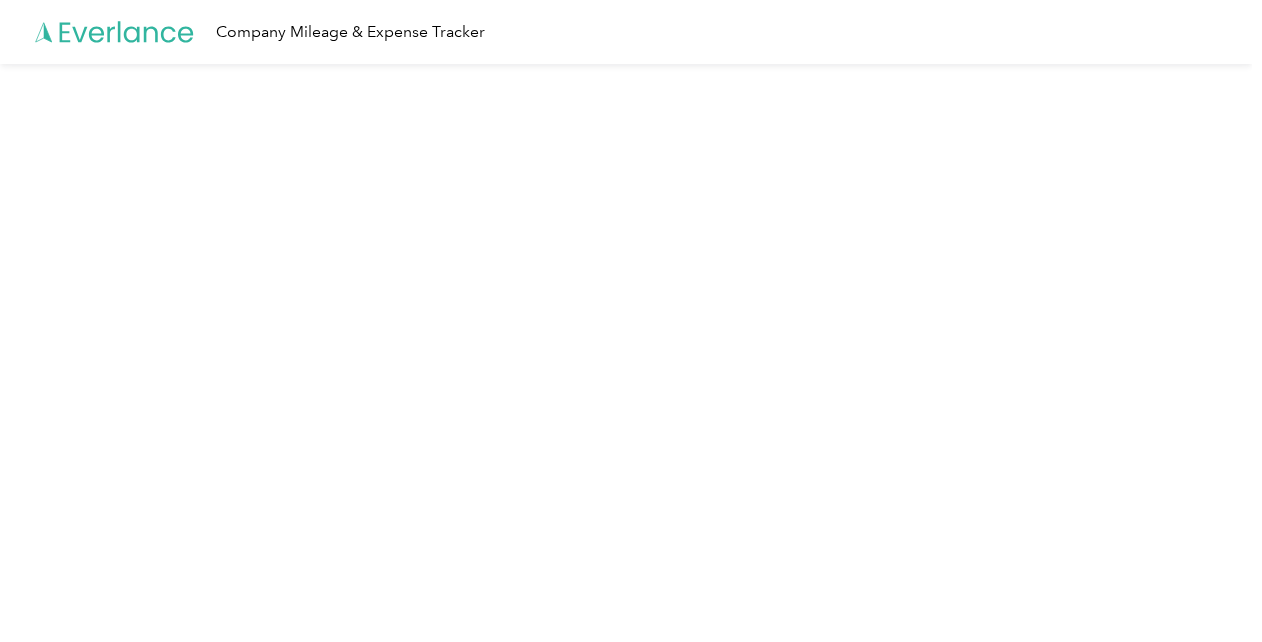 scroll, scrollTop: 0, scrollLeft: 0, axis: both 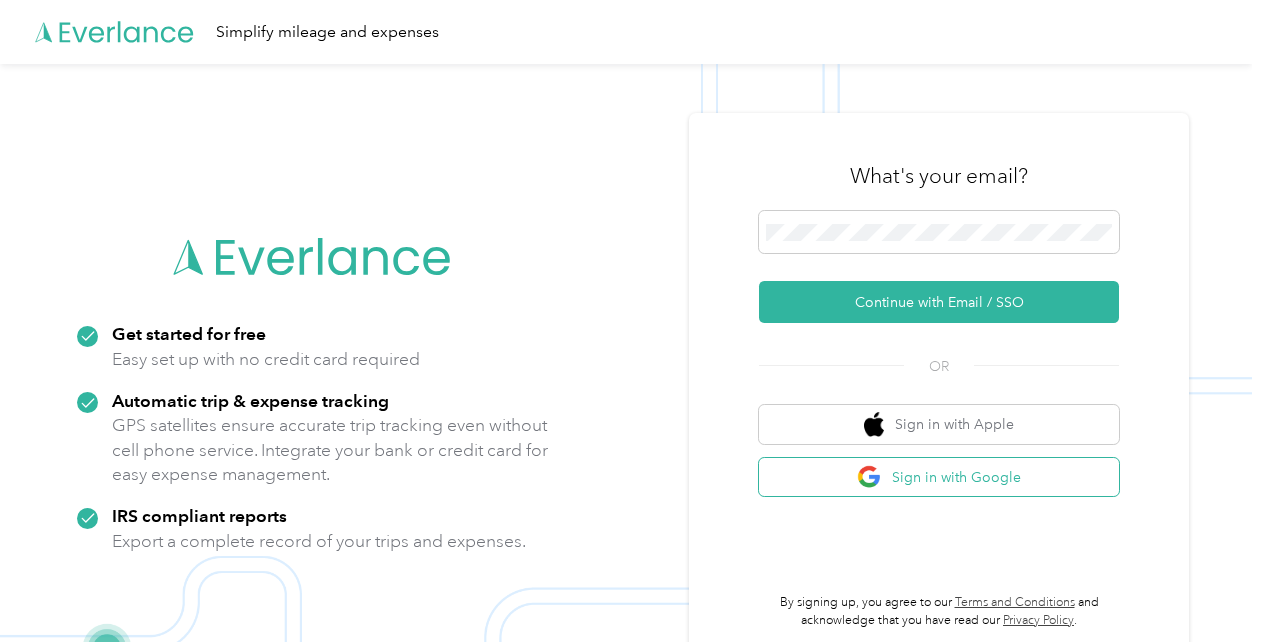click on "Sign in with Google" at bounding box center (939, 477) 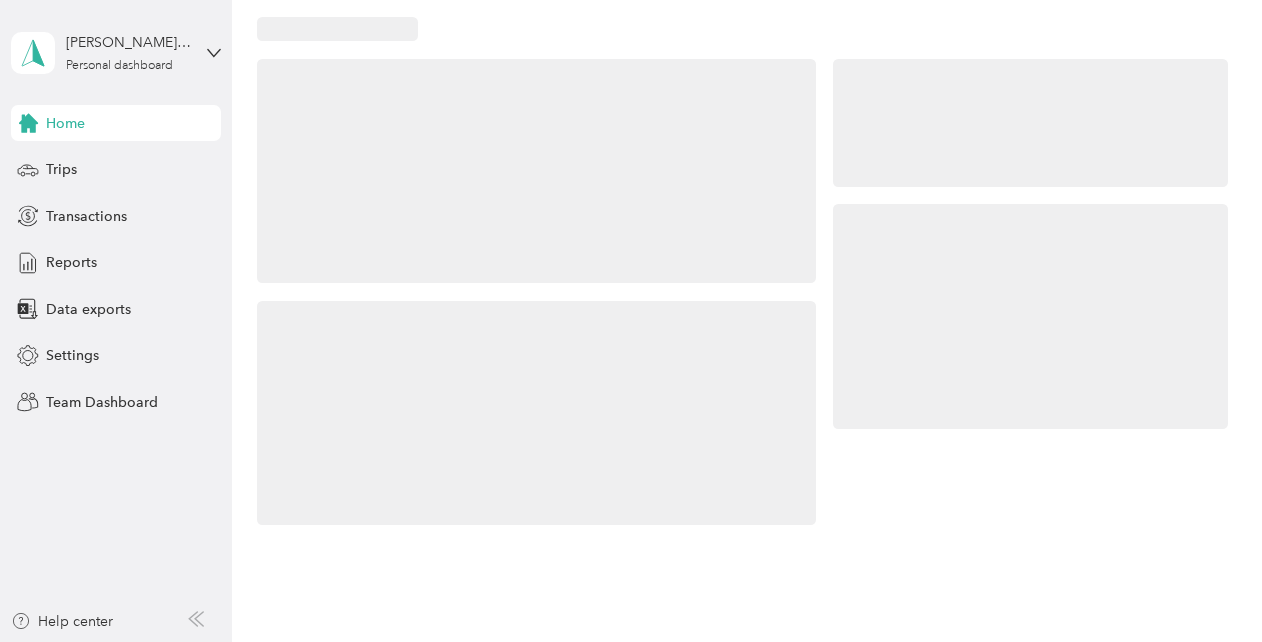 scroll, scrollTop: 0, scrollLeft: 0, axis: both 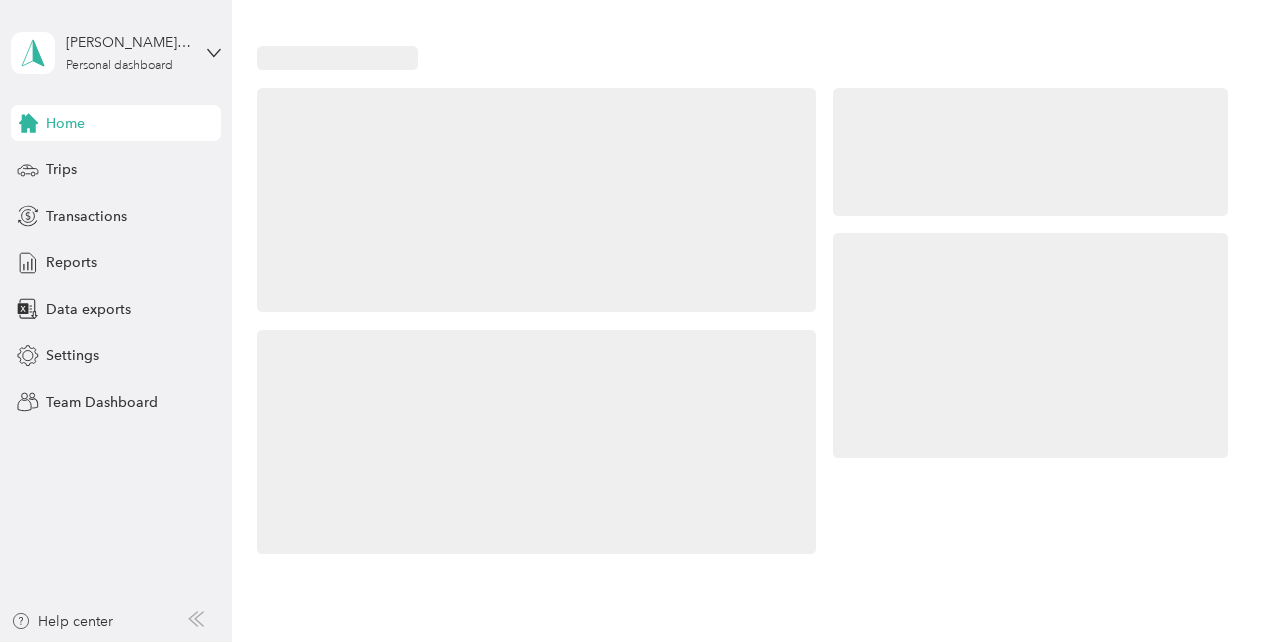 click on "Home" at bounding box center (65, 123) 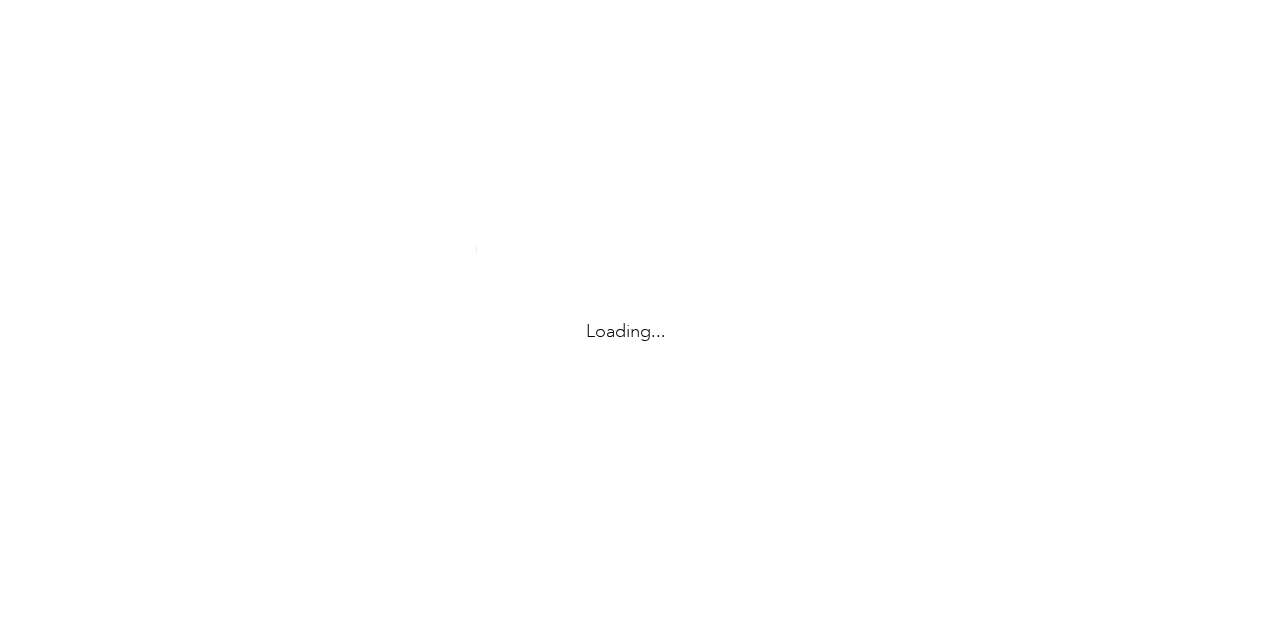 scroll, scrollTop: 0, scrollLeft: 0, axis: both 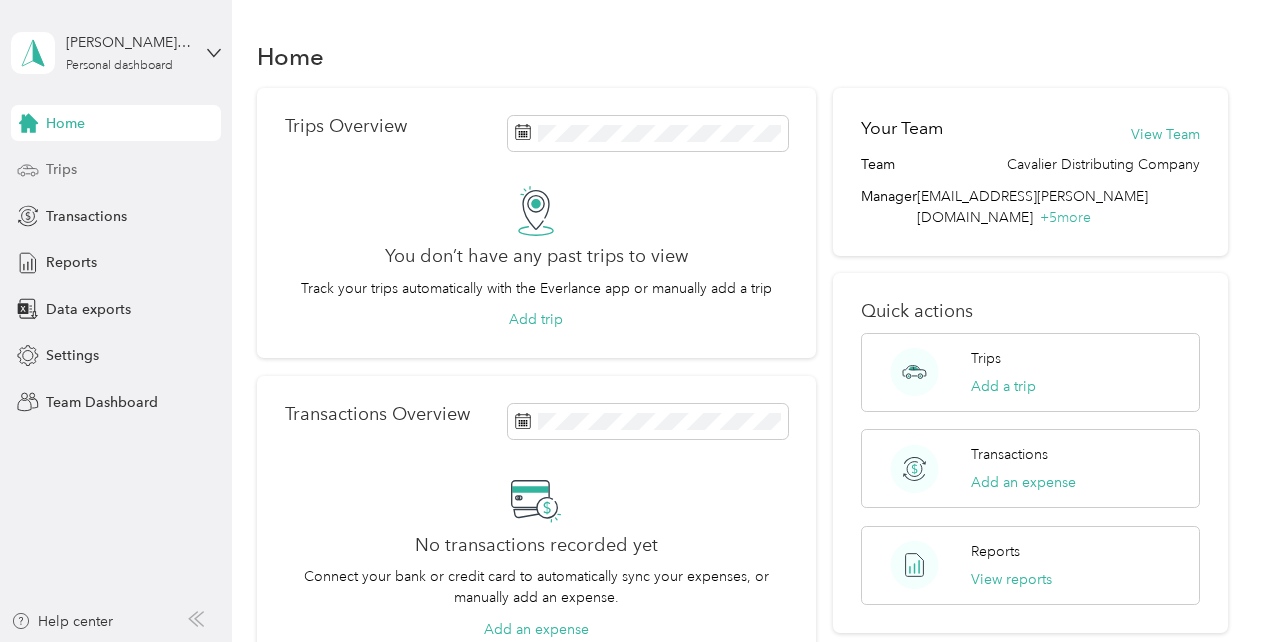 click on "Trips" at bounding box center (116, 170) 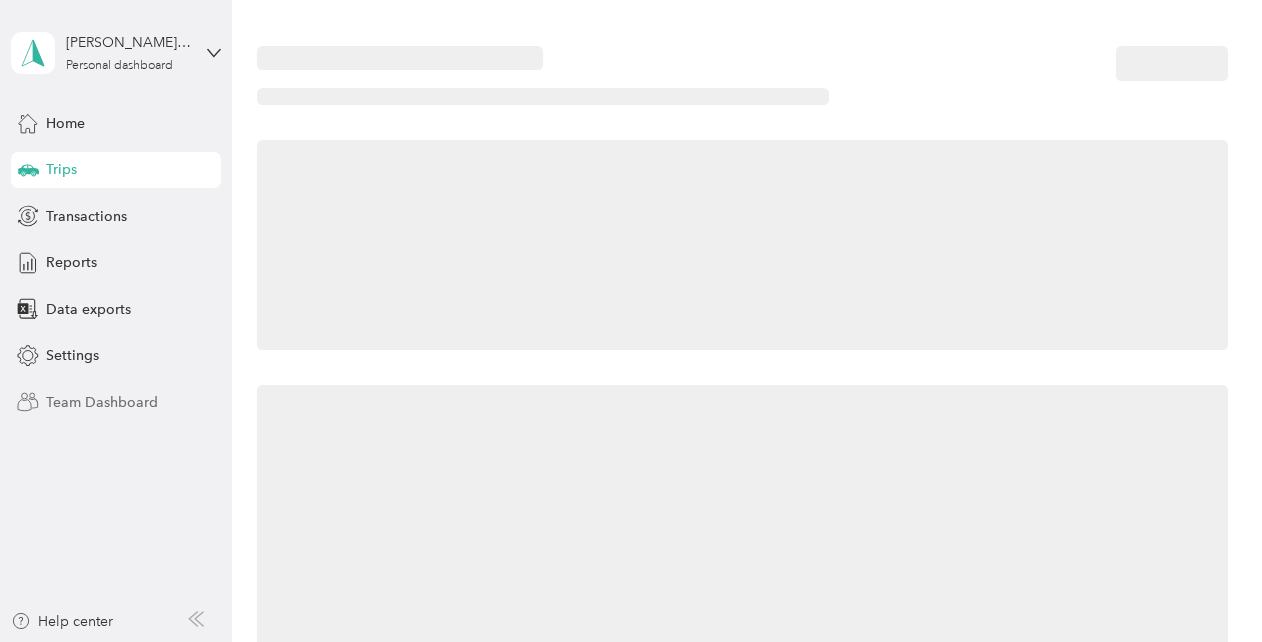 click on "Team Dashboard" at bounding box center [102, 402] 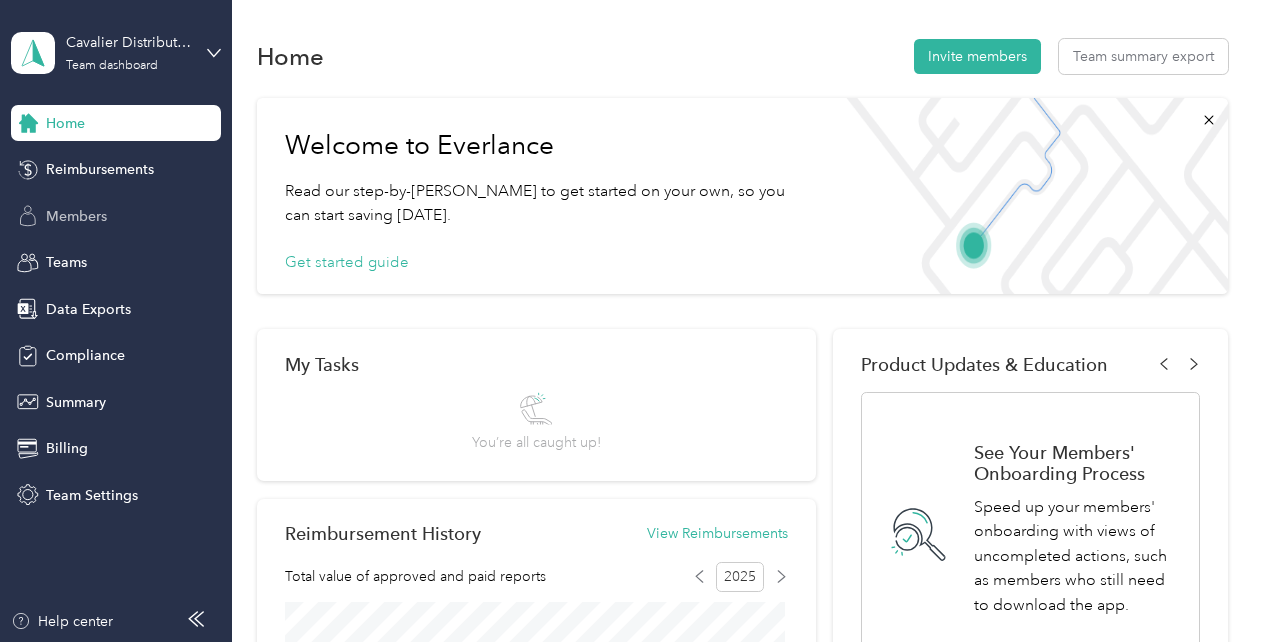 click on "Members" at bounding box center (116, 216) 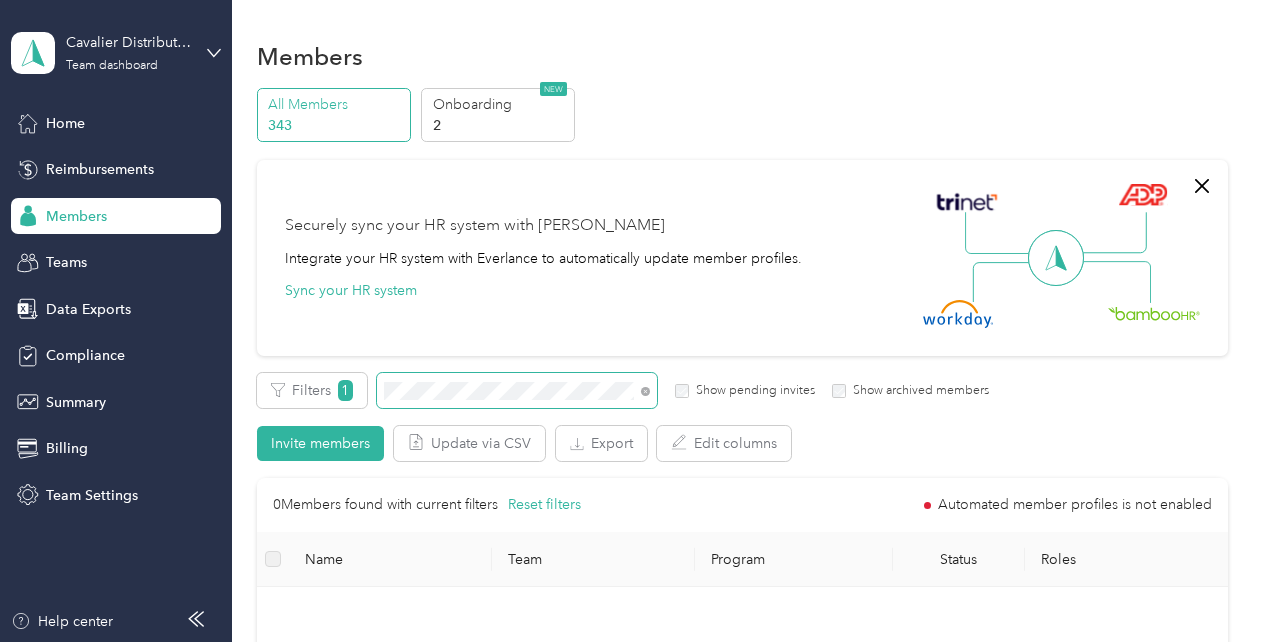 scroll, scrollTop: 100, scrollLeft: 0, axis: vertical 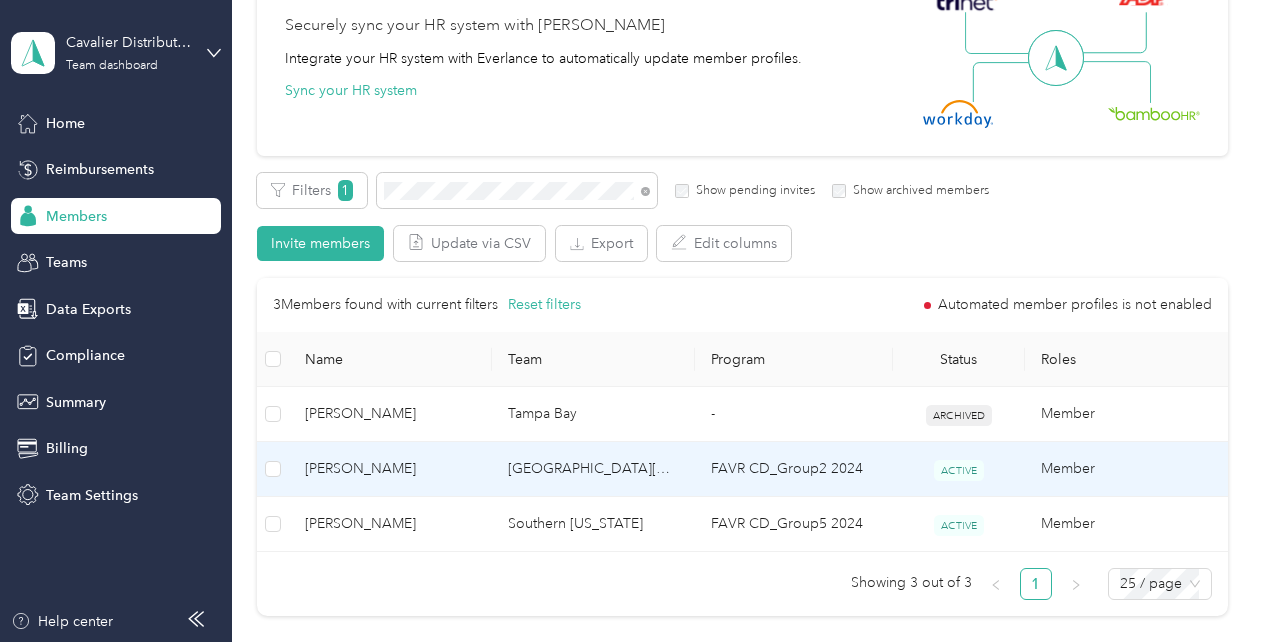 click on "[PERSON_NAME]" at bounding box center [390, 469] 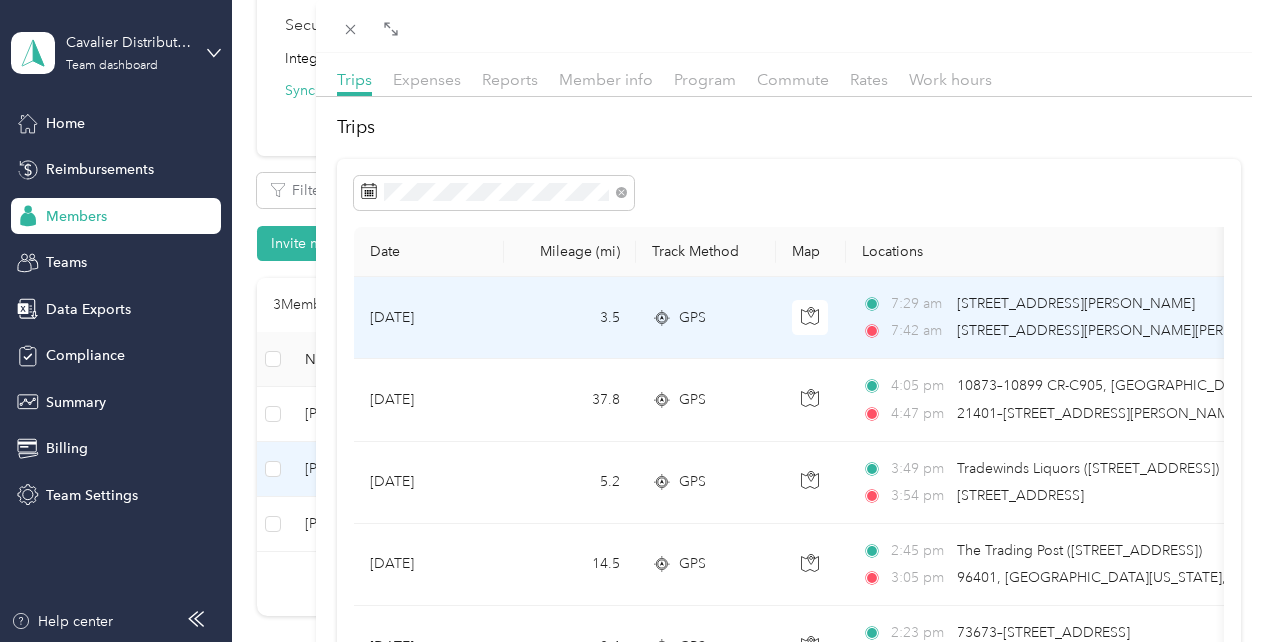 scroll, scrollTop: 0, scrollLeft: 0, axis: both 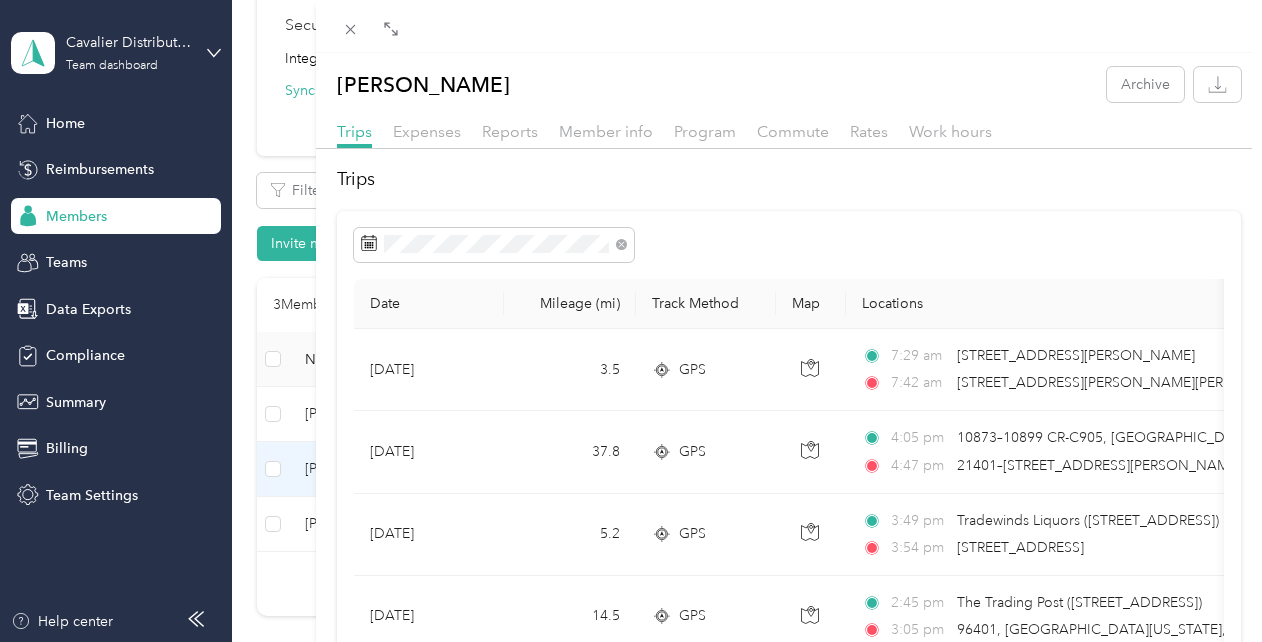 click on "Map" at bounding box center (811, 304) 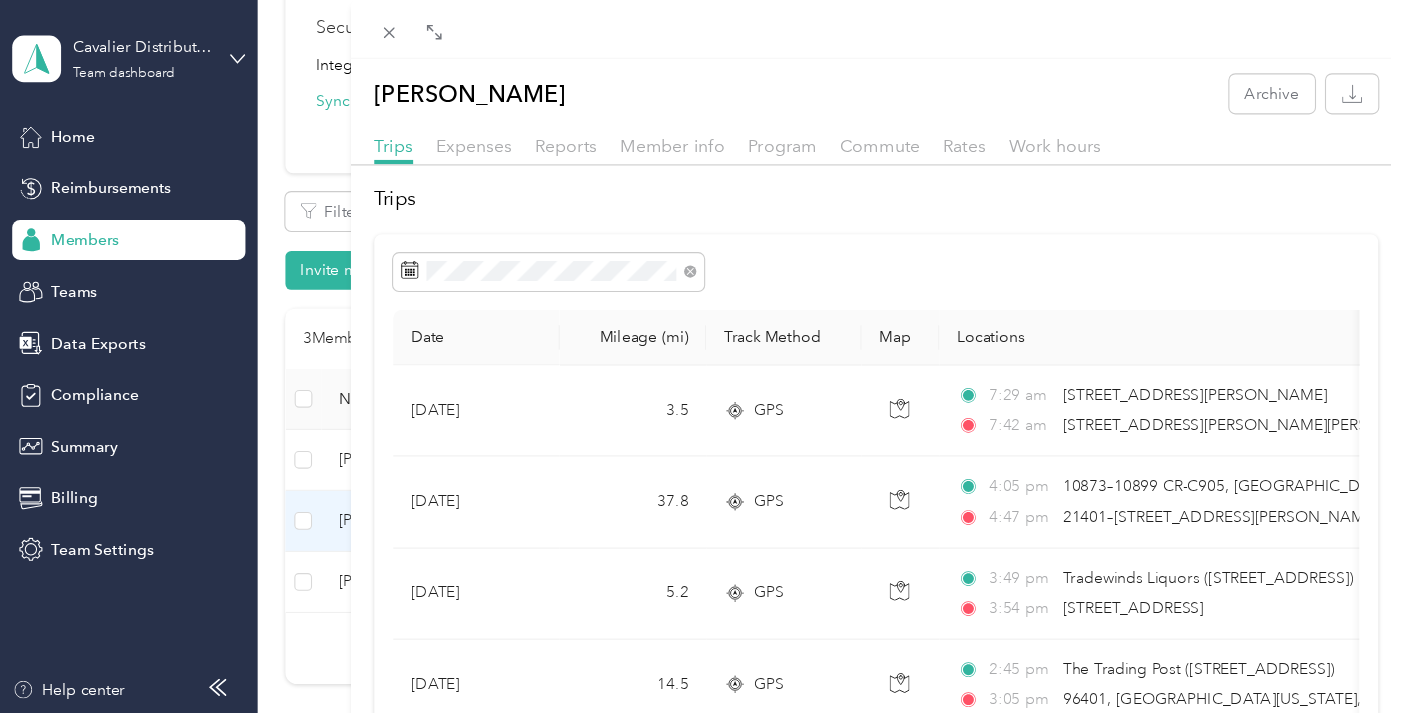 scroll, scrollTop: 100, scrollLeft: 0, axis: vertical 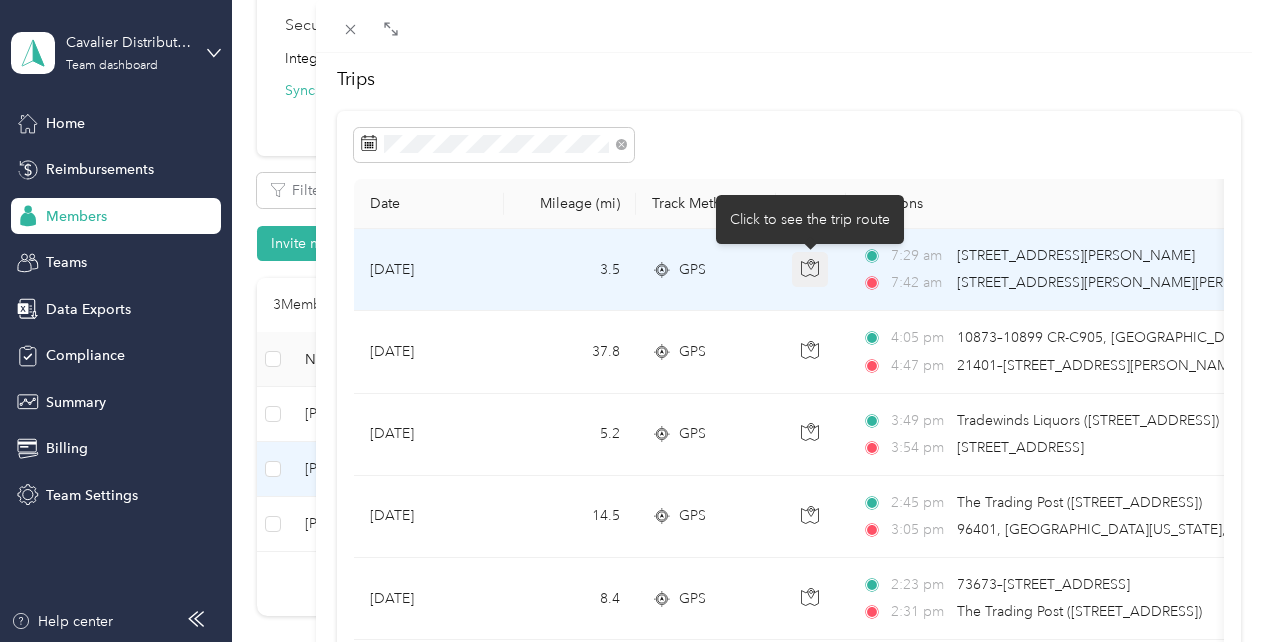 click 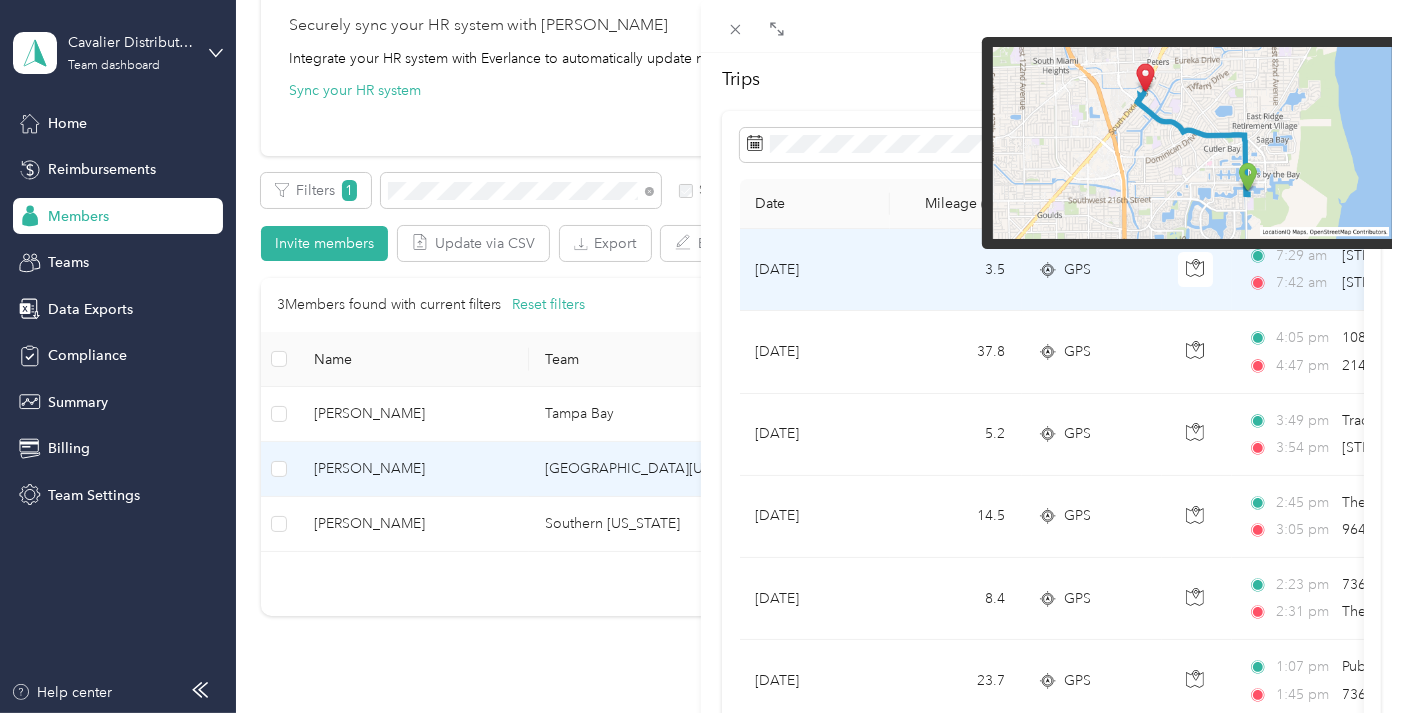 scroll, scrollTop: 200, scrollLeft: 0, axis: vertical 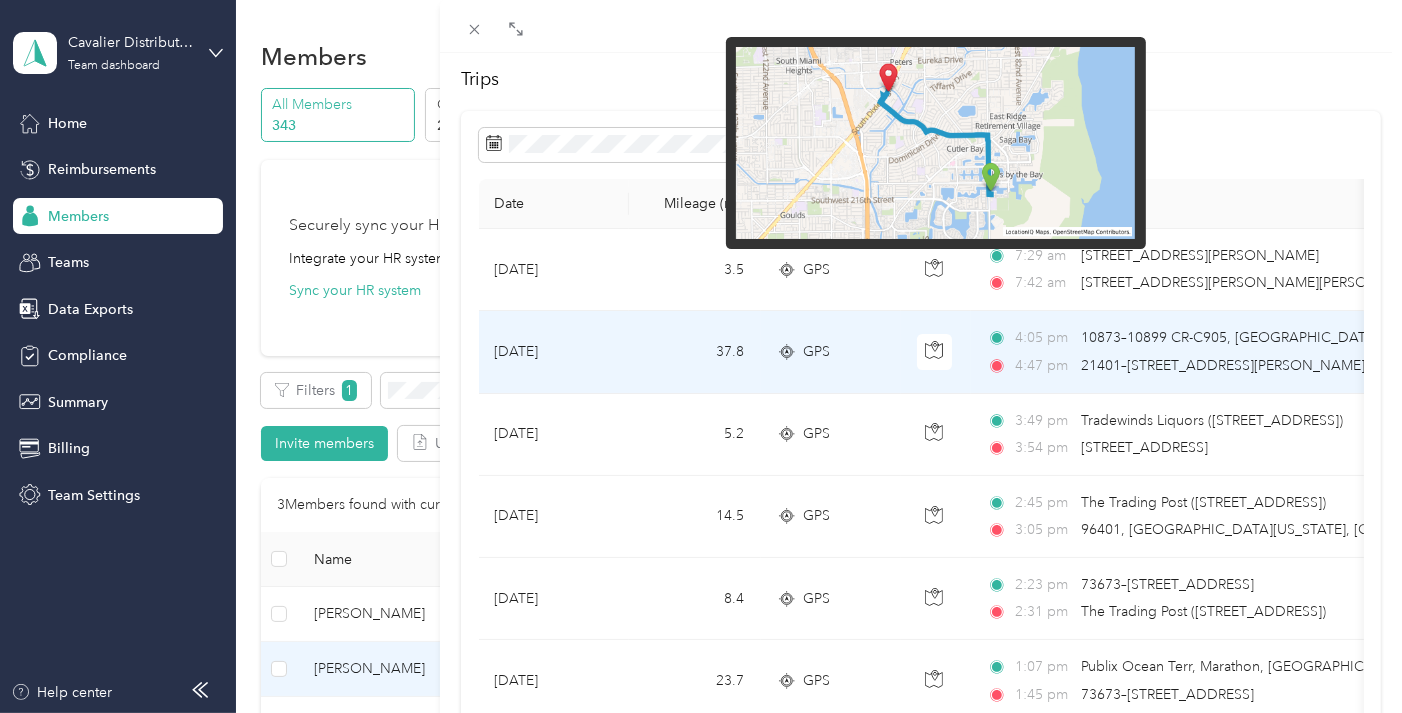 click on "37.8" at bounding box center (695, 352) 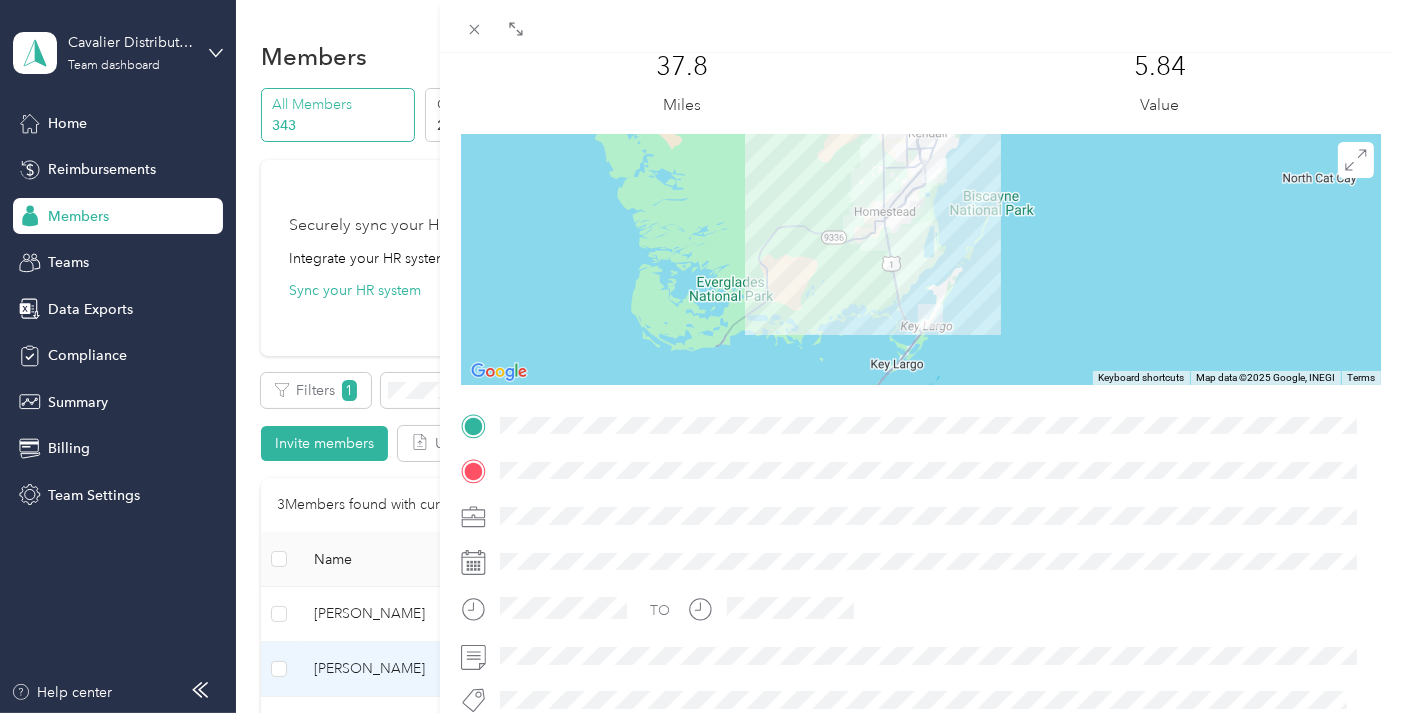 drag, startPoint x: 1036, startPoint y: 322, endPoint x: 1024, endPoint y: 289, distance: 35.1141 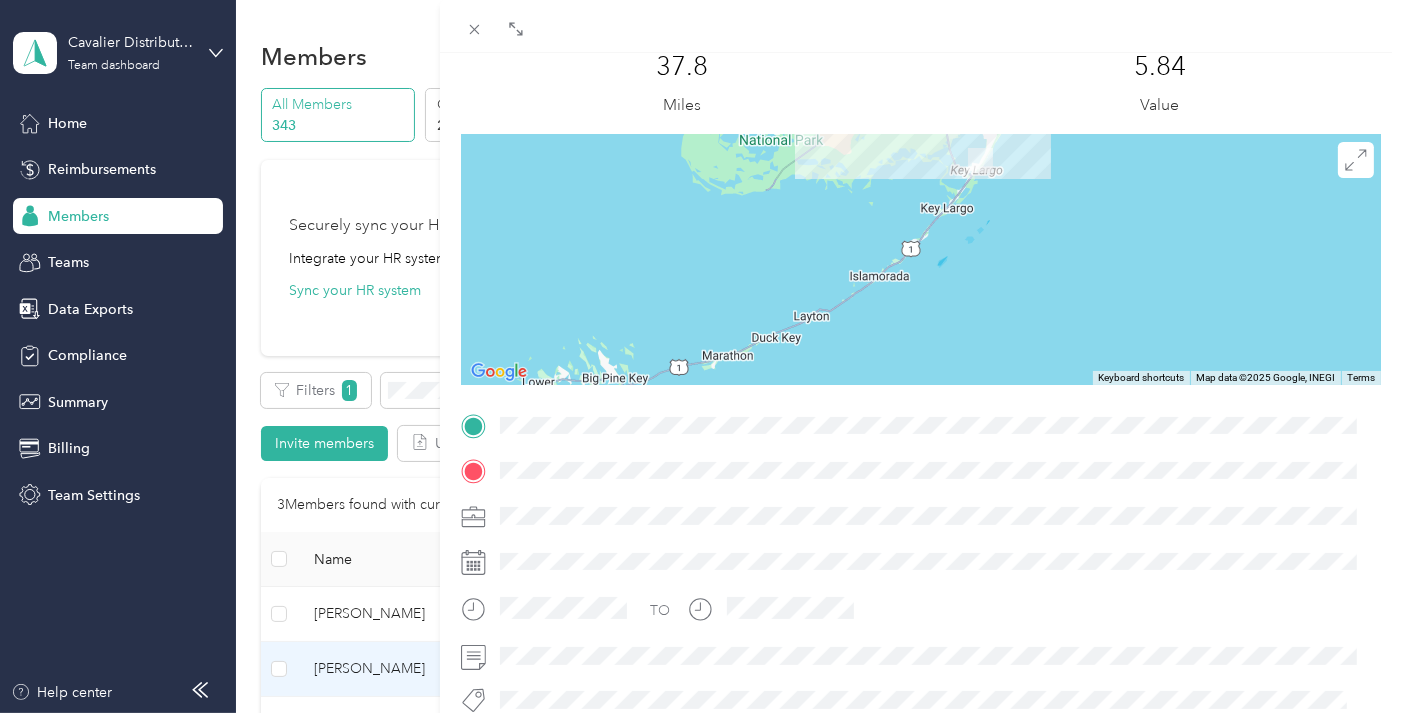 drag, startPoint x: 998, startPoint y: 300, endPoint x: 1048, endPoint y: 182, distance: 128.15616 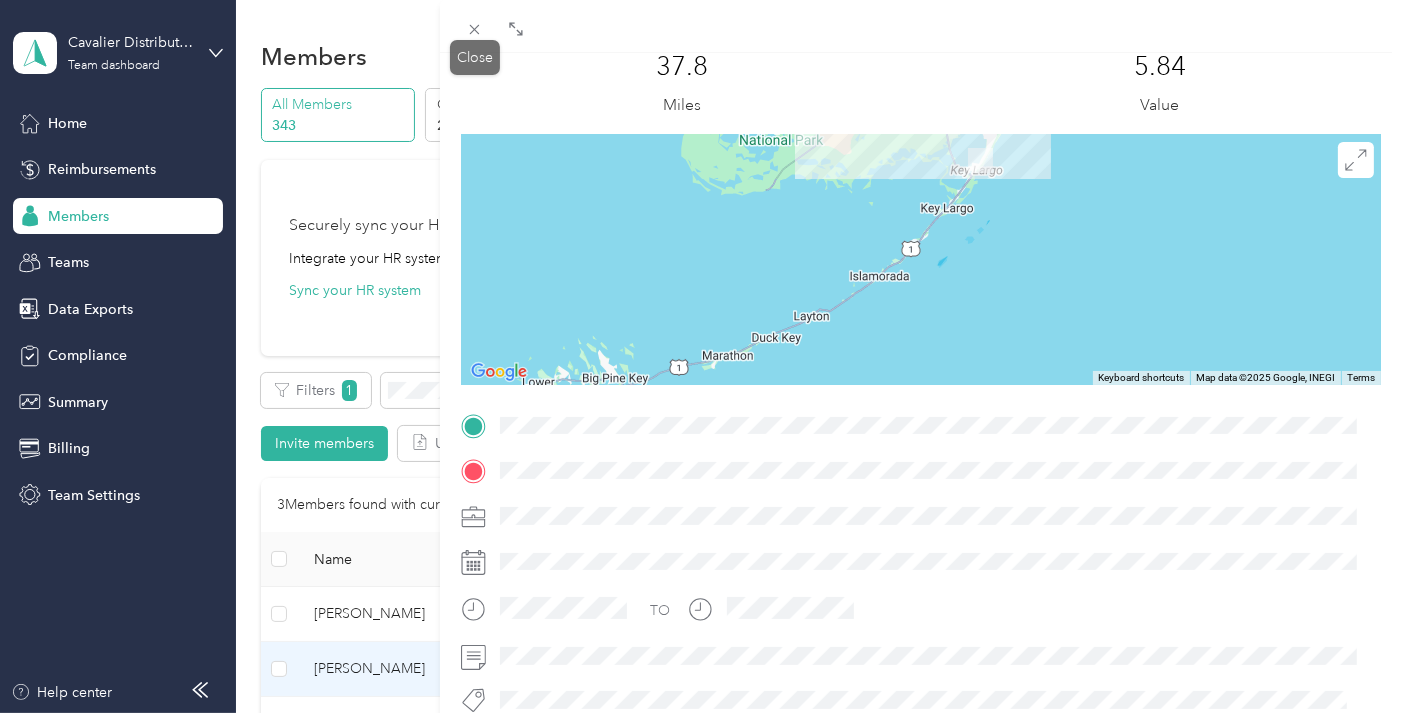 drag, startPoint x: 474, startPoint y: 25, endPoint x: 524, endPoint y: 94, distance: 85.2115 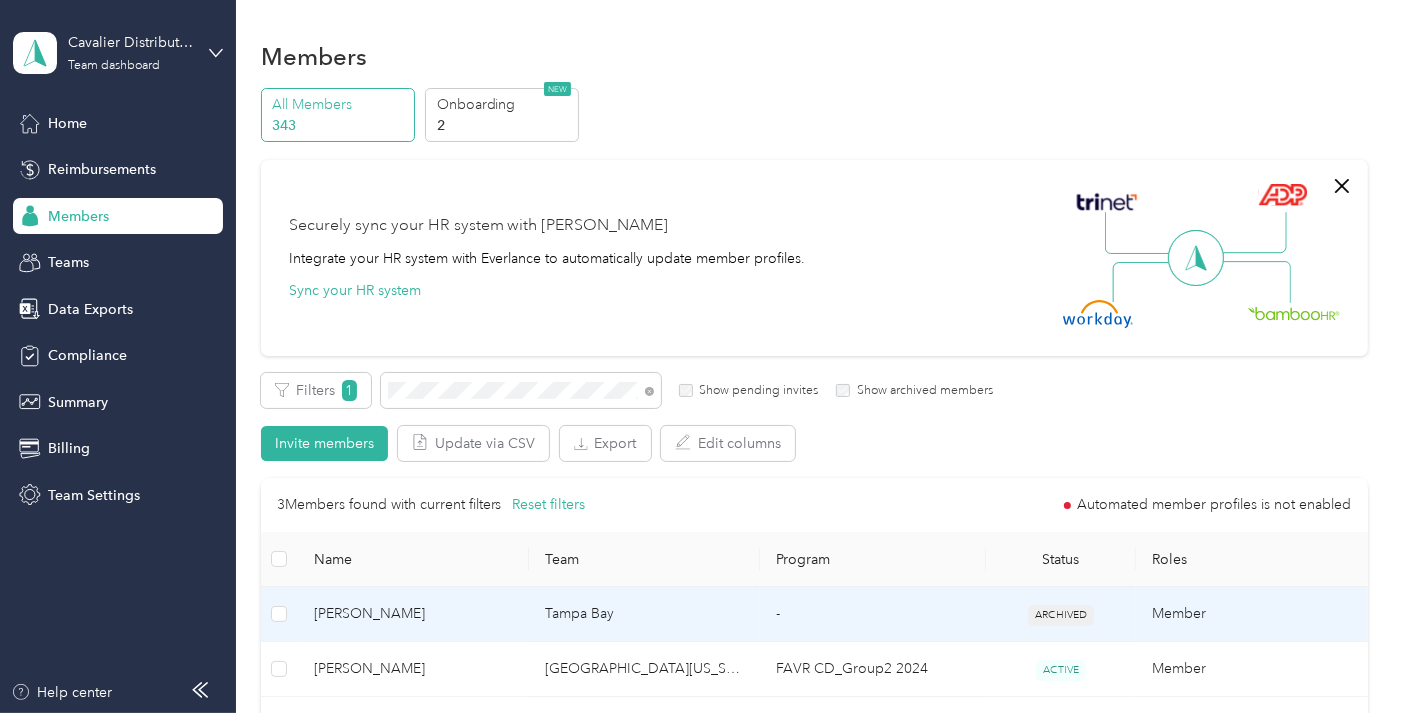scroll, scrollTop: 111, scrollLeft: 0, axis: vertical 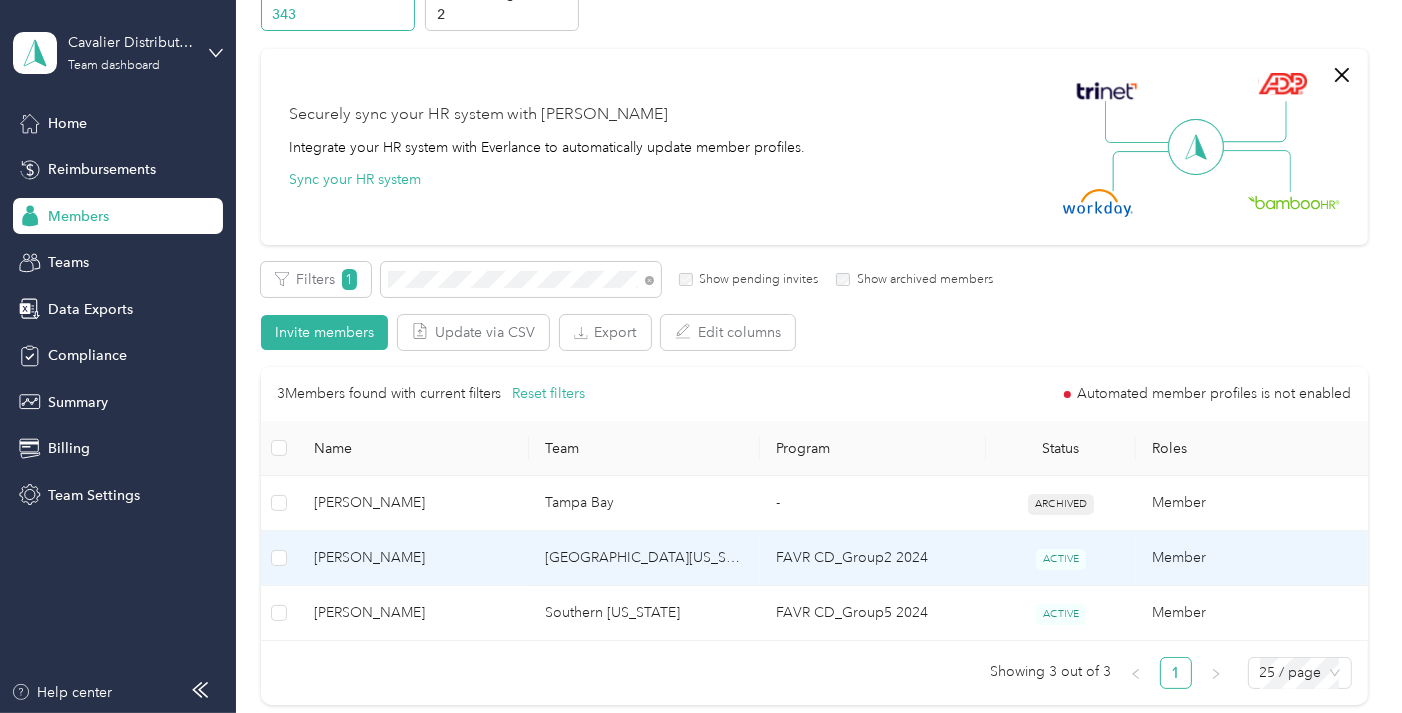 click on "[GEOGRAPHIC_DATA][US_STATE] - [GEOGRAPHIC_DATA]" at bounding box center [644, 558] 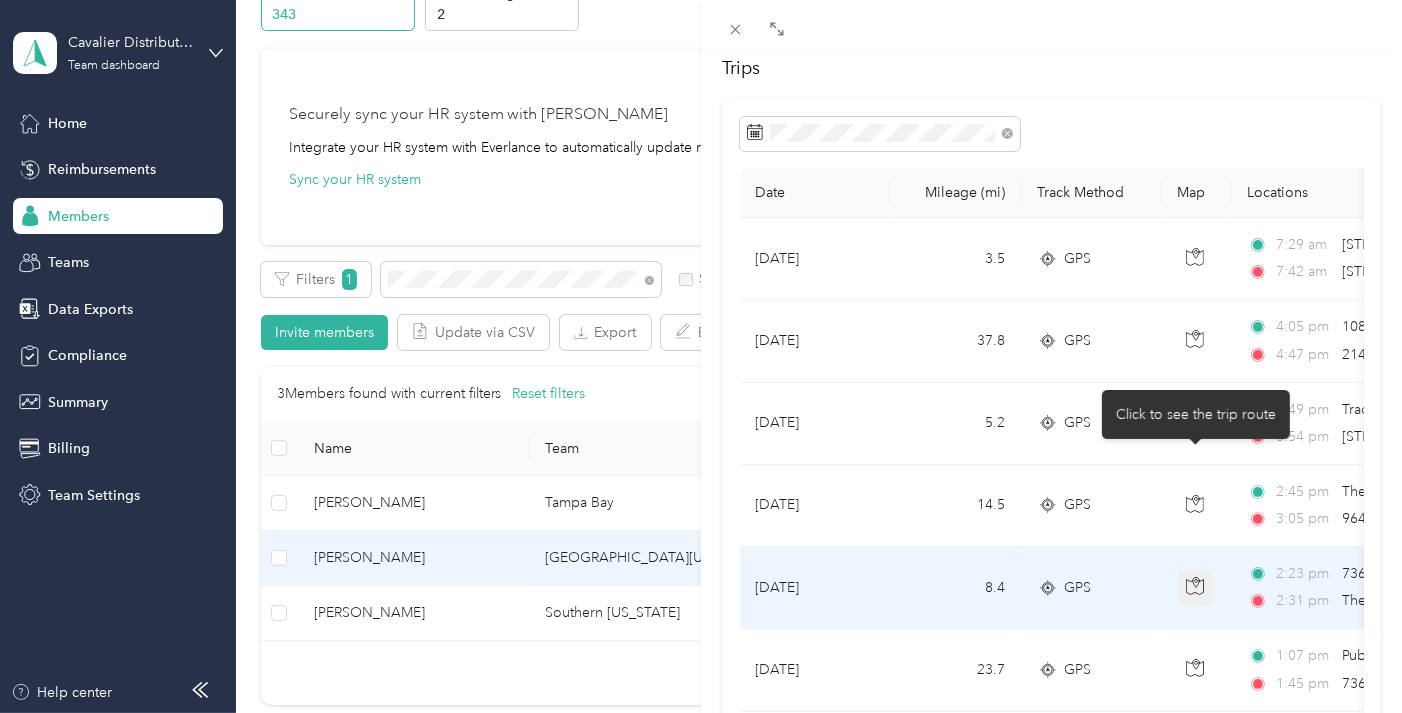 scroll, scrollTop: 222, scrollLeft: 0, axis: vertical 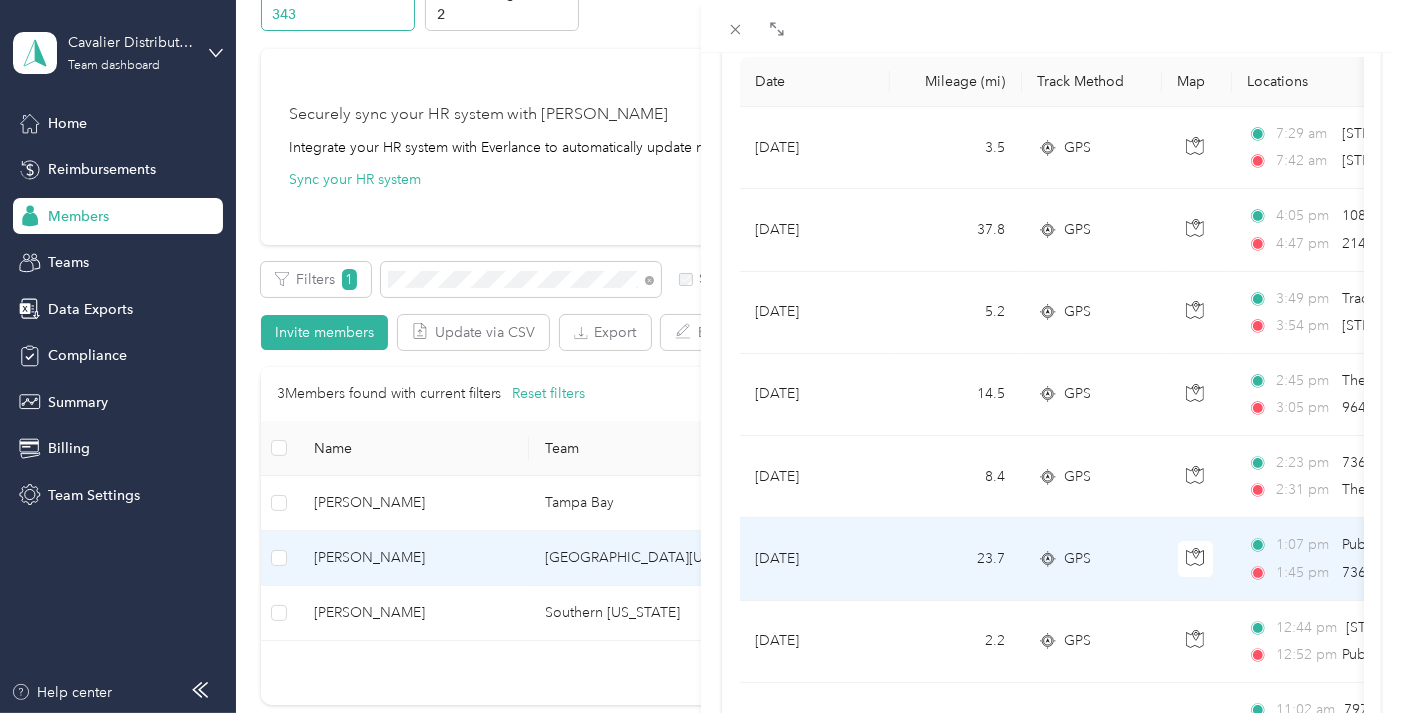 click on "GPS" at bounding box center [1092, 559] 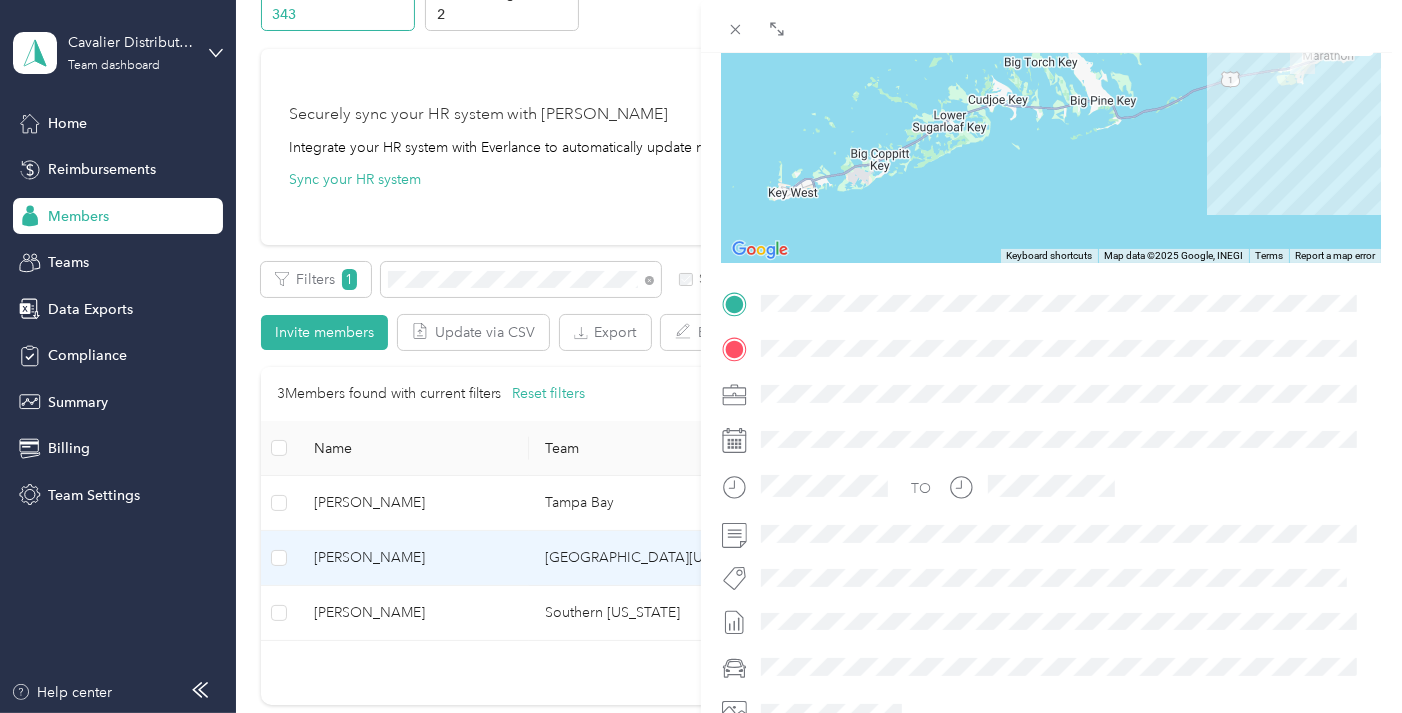 drag, startPoint x: 824, startPoint y: 181, endPoint x: 1206, endPoint y: 56, distance: 401.93158 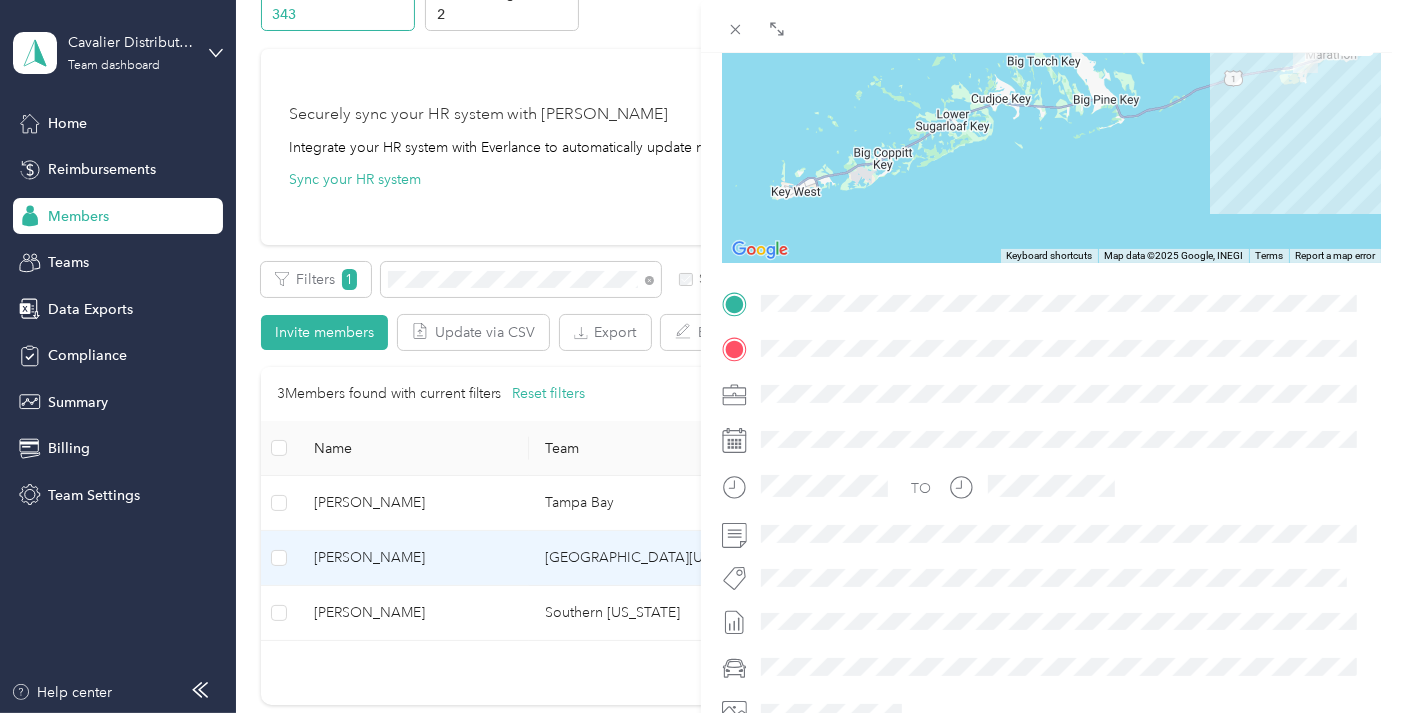 click on "Drag to resize Click to close BACK [PERSON_NAME]	 Trips Trip details Trip details This trip cannot be edited because it is either under review, approved, or paid. Contact your Team Manager to edit it. 23.7 Miles 3.66 Value  ← Move left → Move right ↑ Move up ↓ Move down + Zoom in - Zoom out Home Jump left by 75% End Jump right by 75% Page Up Jump up by 75% Page Down Jump down by 75% To navigate, press the arrow keys. Keyboard shortcuts Map Data Map data ©2025 Google, INEGI Map data ©2025 Google, INEGI 10 km  Click to toggle between metric and imperial units Terms Report a map error TO Expand" at bounding box center (696, 713) 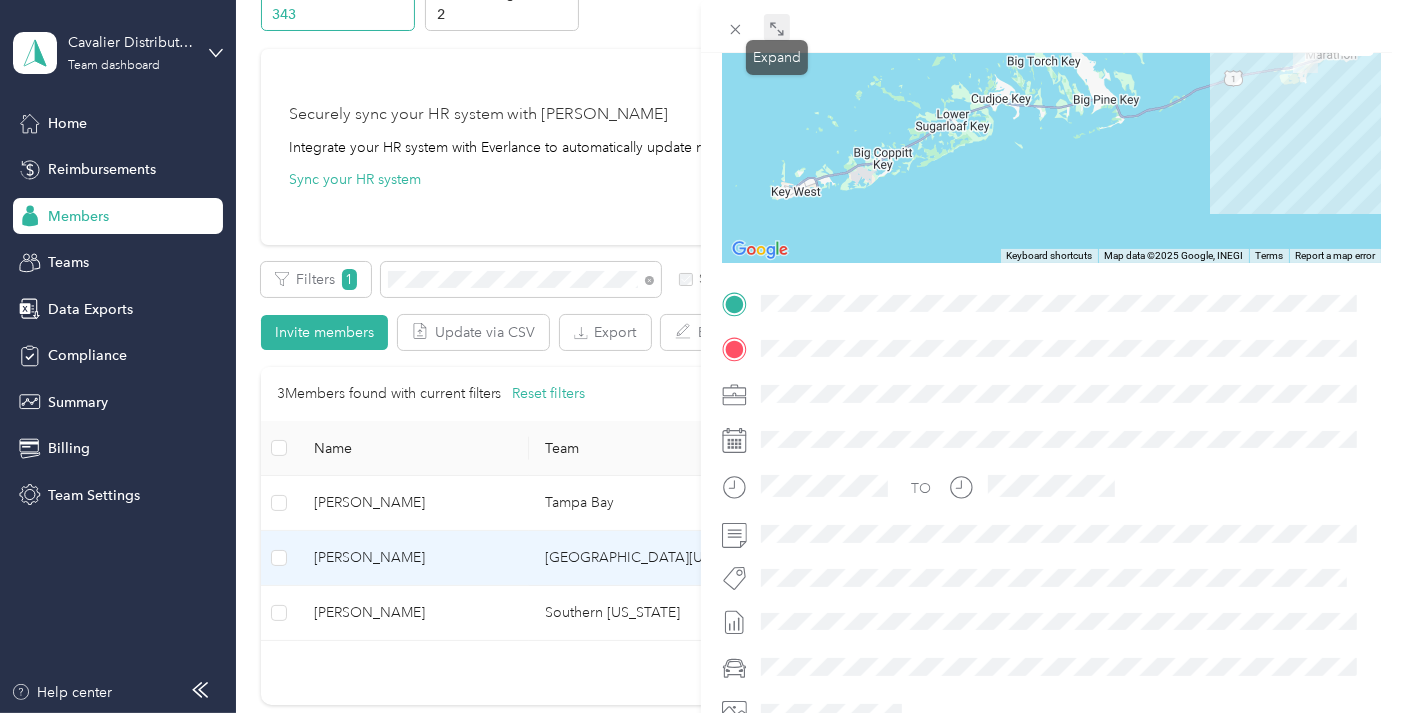 click at bounding box center [777, 28] 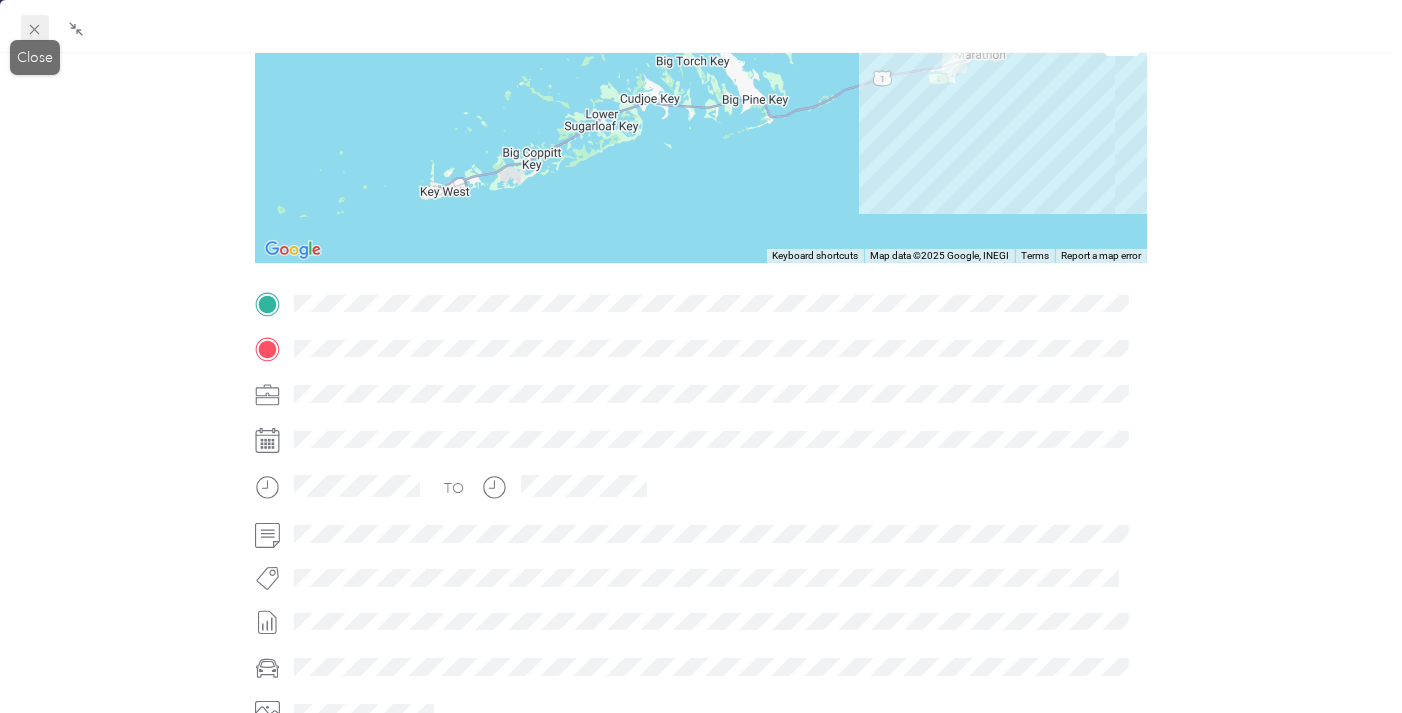 click 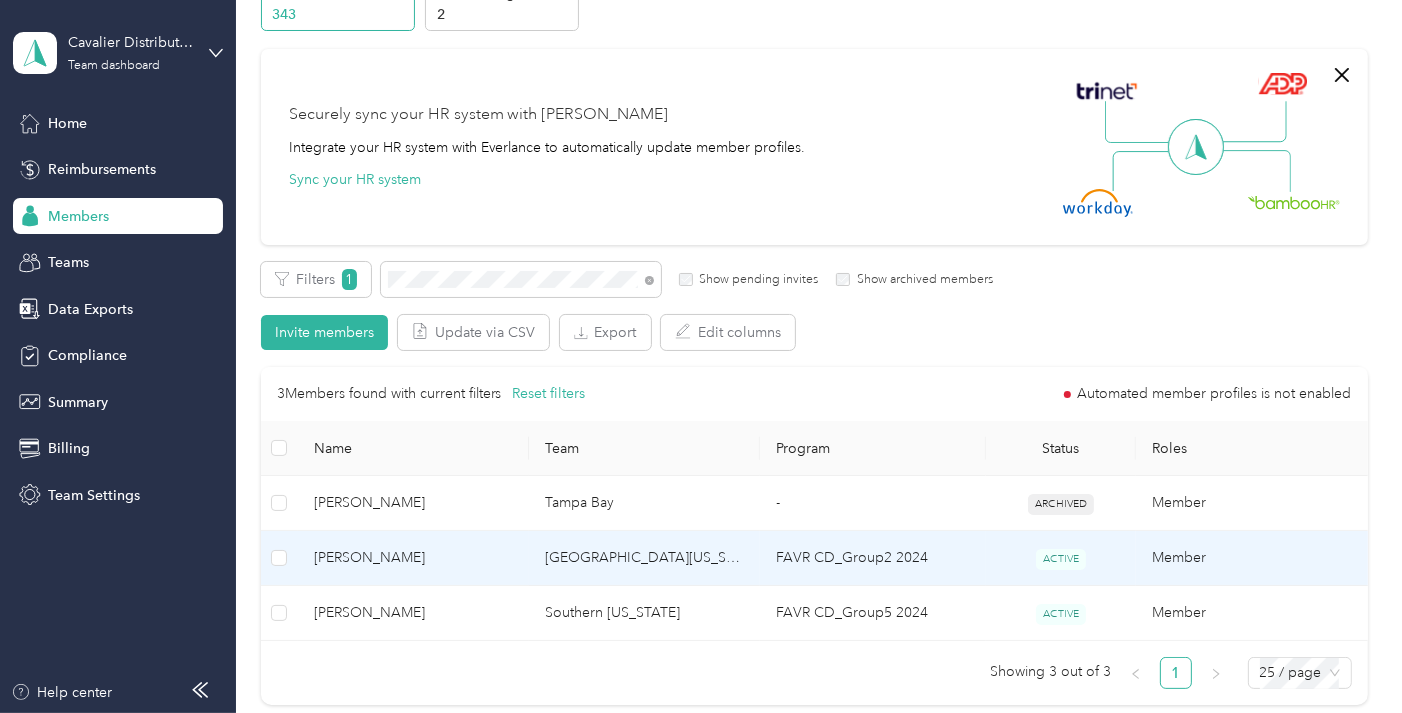 click on "[GEOGRAPHIC_DATA][US_STATE] - [GEOGRAPHIC_DATA]" at bounding box center (644, 558) 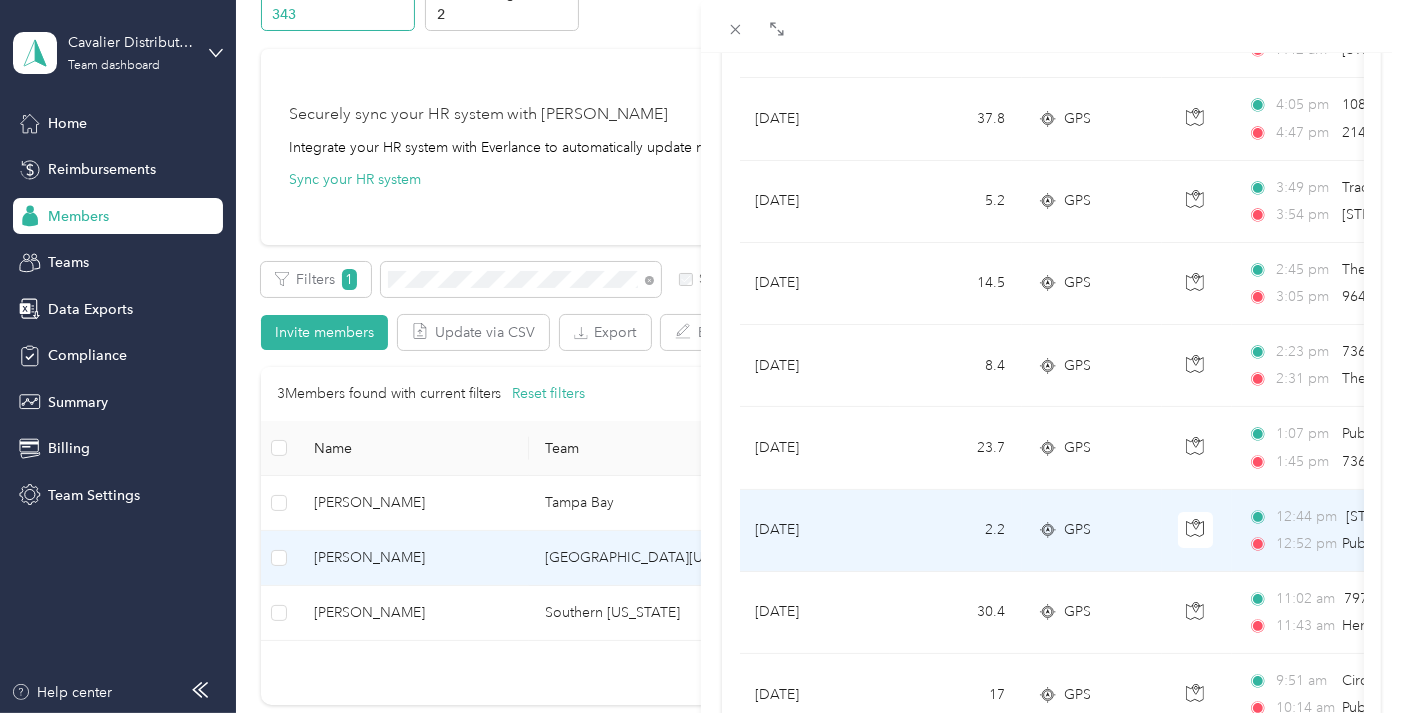 scroll, scrollTop: 444, scrollLeft: 0, axis: vertical 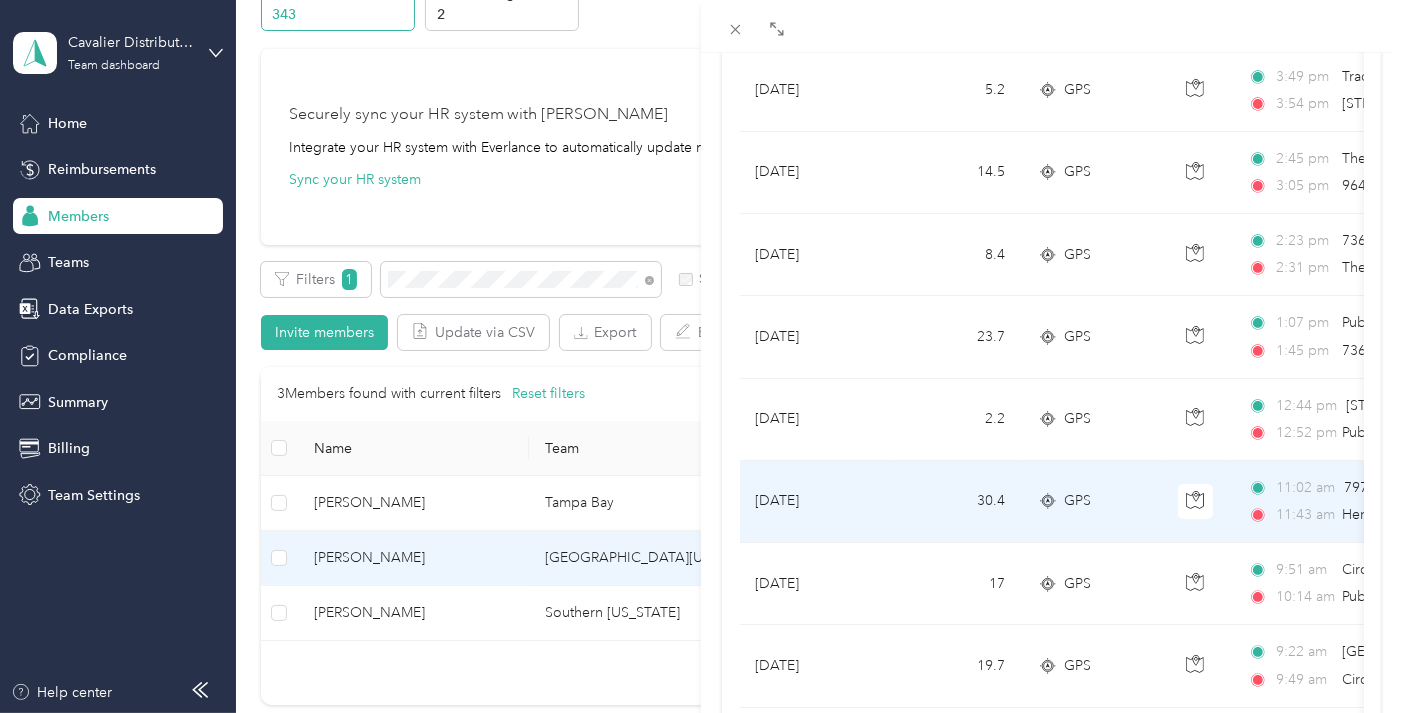 click on "GPS" at bounding box center [1078, 501] 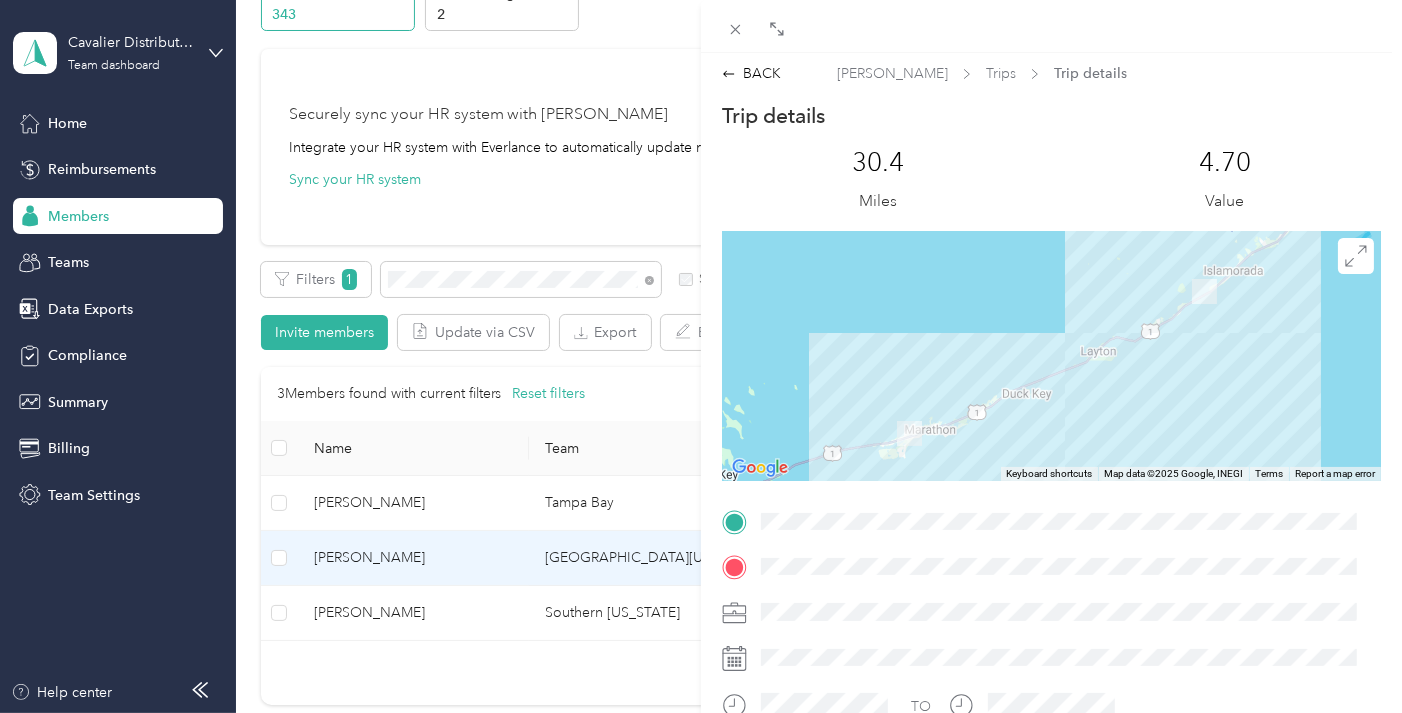 scroll, scrollTop: 0, scrollLeft: 0, axis: both 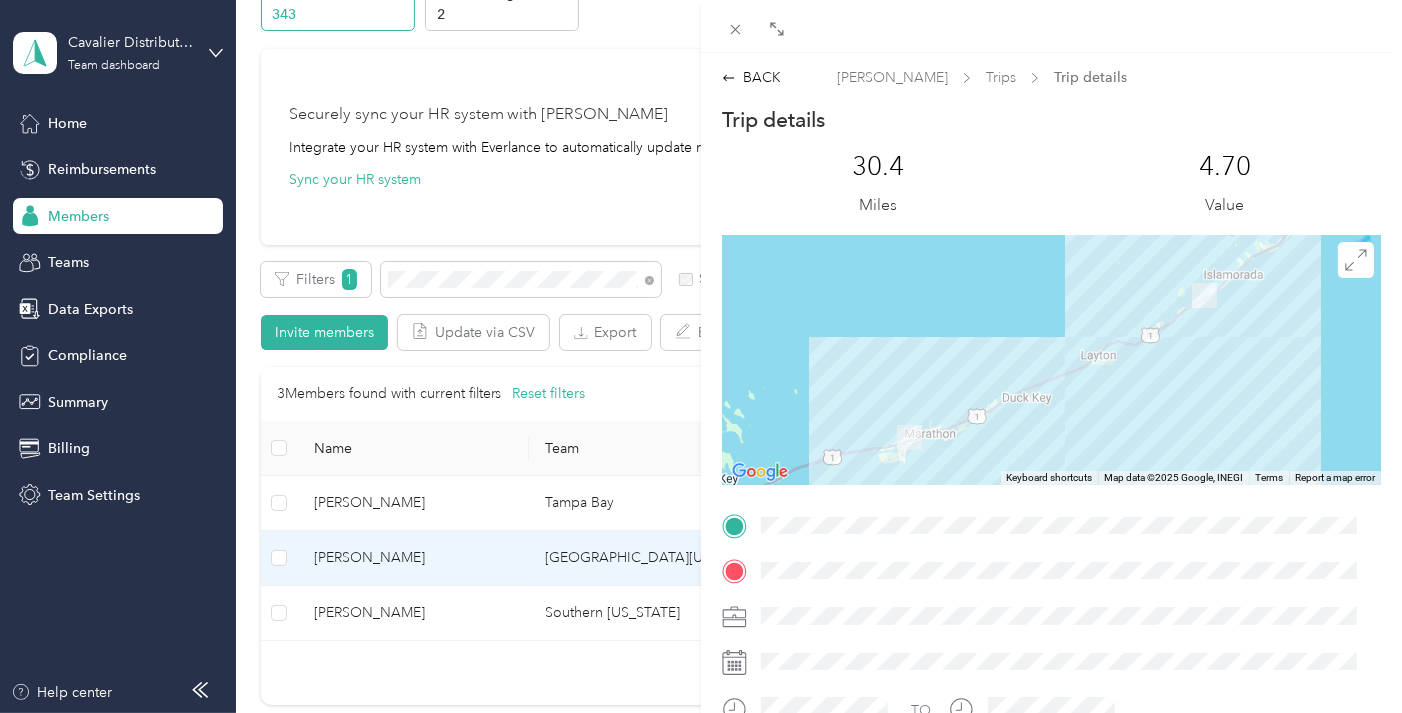 click on "BACK [PERSON_NAME]	 Trips Trip details Trip details This trip cannot be edited because it is either under review, approved, or paid. Contact your Team Manager to edit it. 30.4 Miles 4.70 Value  ← Move left → Move right ↑ Move up ↓ Move down + Zoom in - Zoom out Home Jump left by 75% End Jump right by 75% Page Up Jump up by 75% Page Down Jump down by 75% To navigate, press the arrow keys. Keyboard shortcuts Map Data Map data ©2025 Google, INEGI Map data ©2025 Google, INEGI 10 km  Click to toggle between metric and imperial units Terms Report a map error TO" at bounding box center (1051, 524) 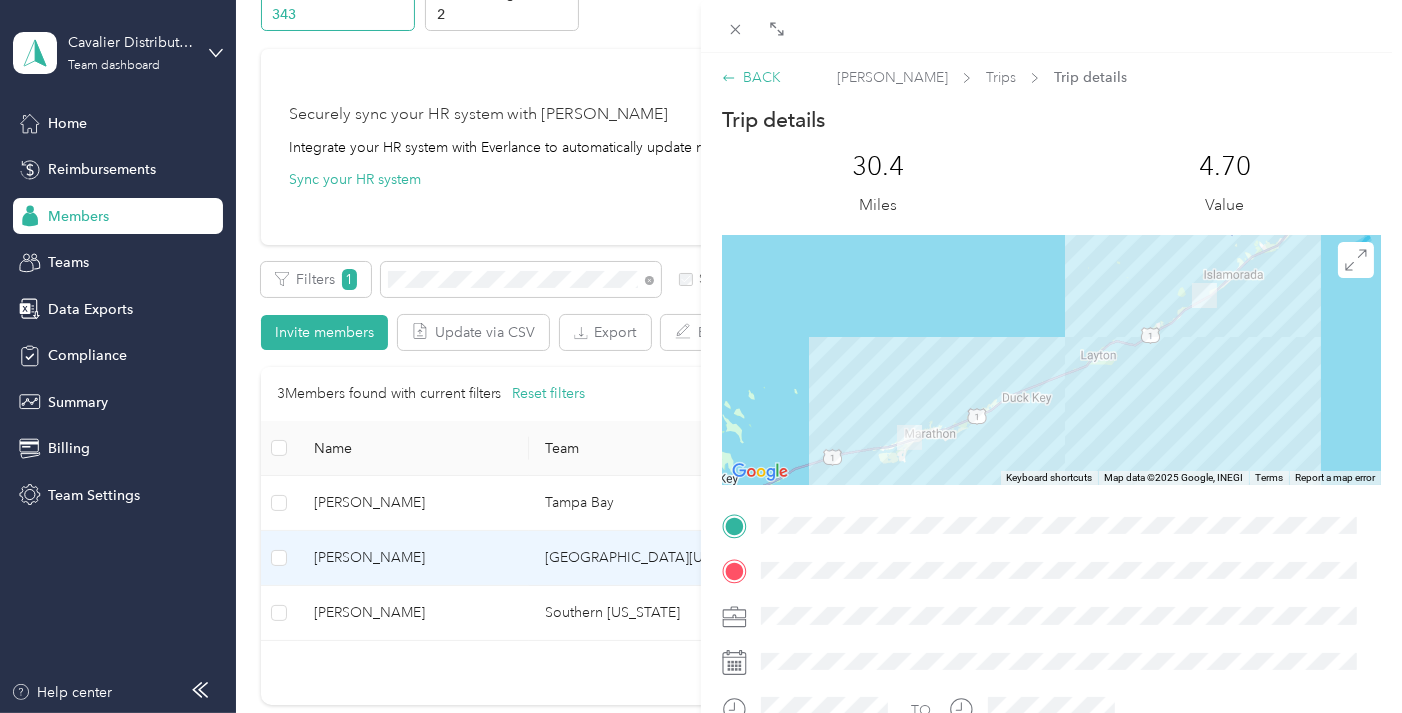 click 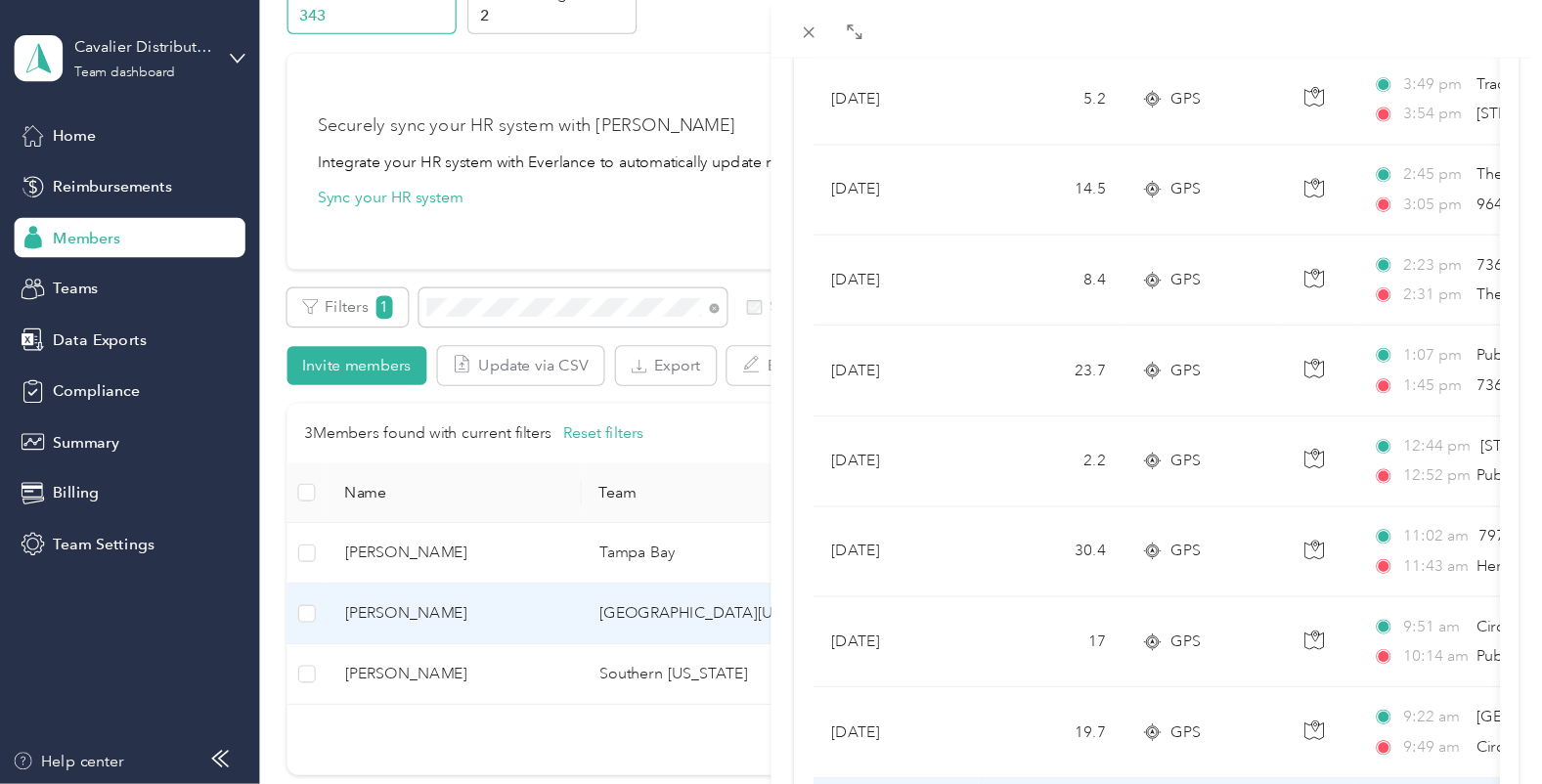 scroll, scrollTop: 651, scrollLeft: 0, axis: vertical 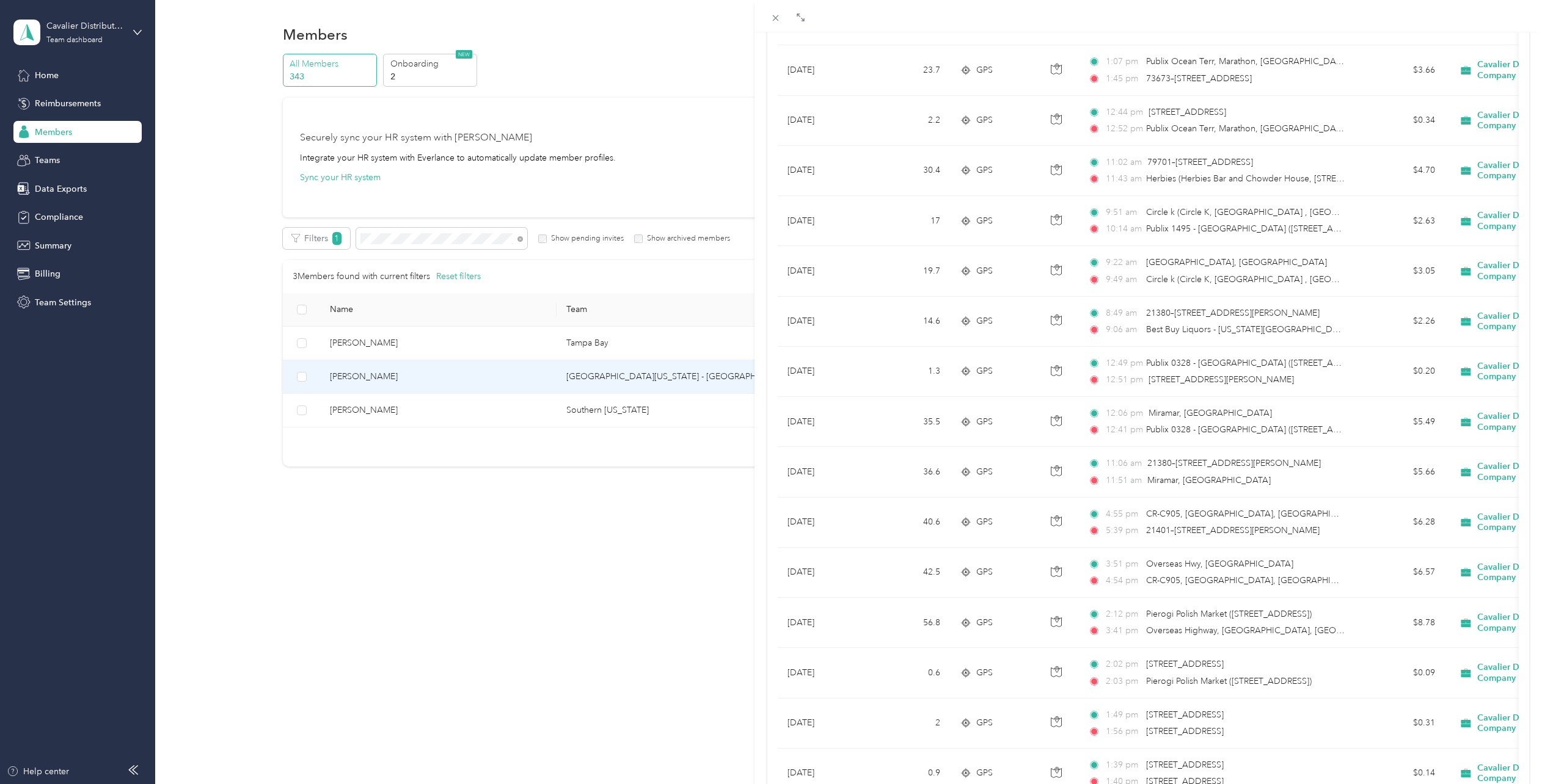 click at bounding box center [1148, 16] 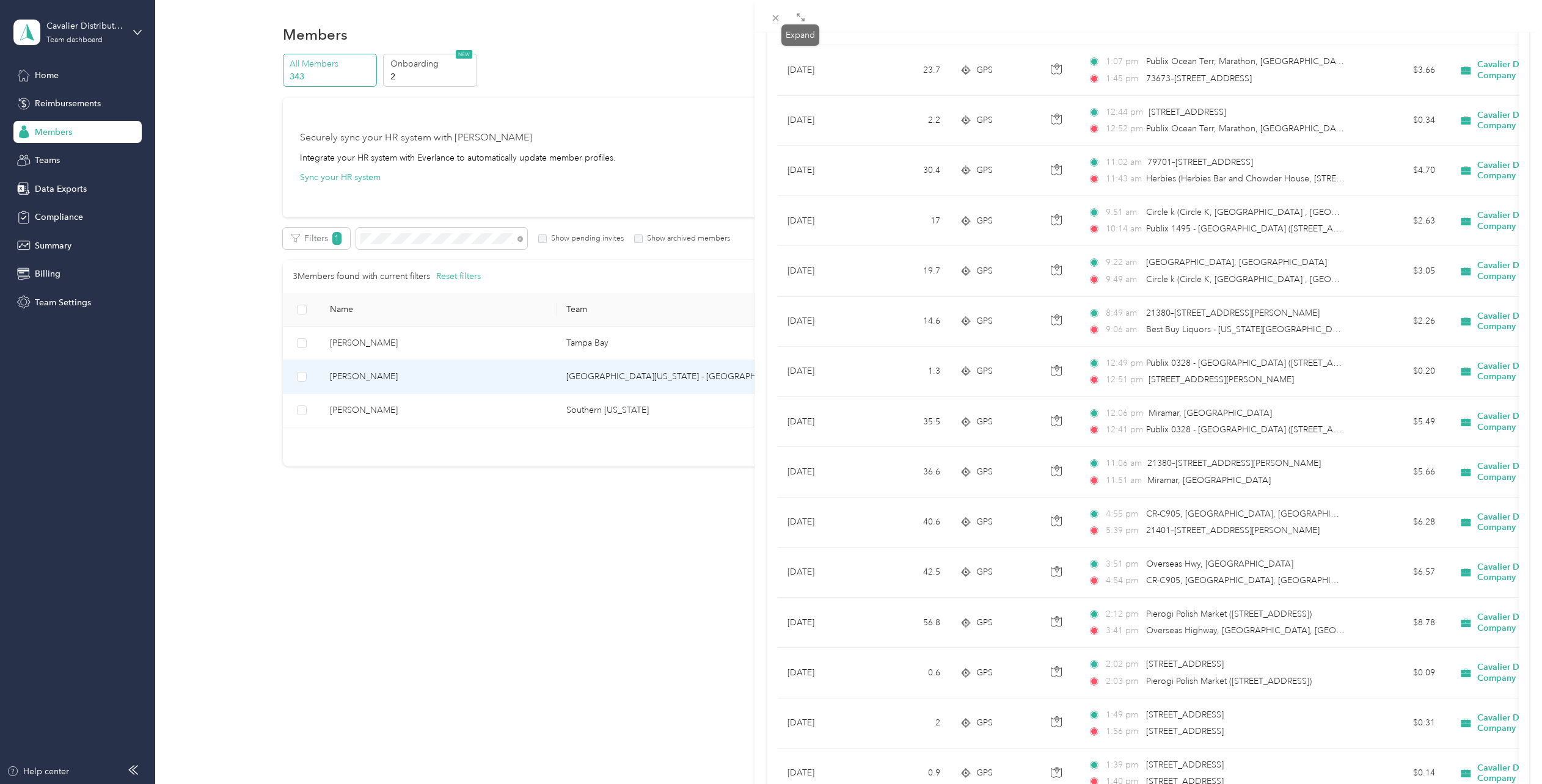 drag, startPoint x: 798, startPoint y: 11, endPoint x: 813, endPoint y: 23, distance: 19.209373 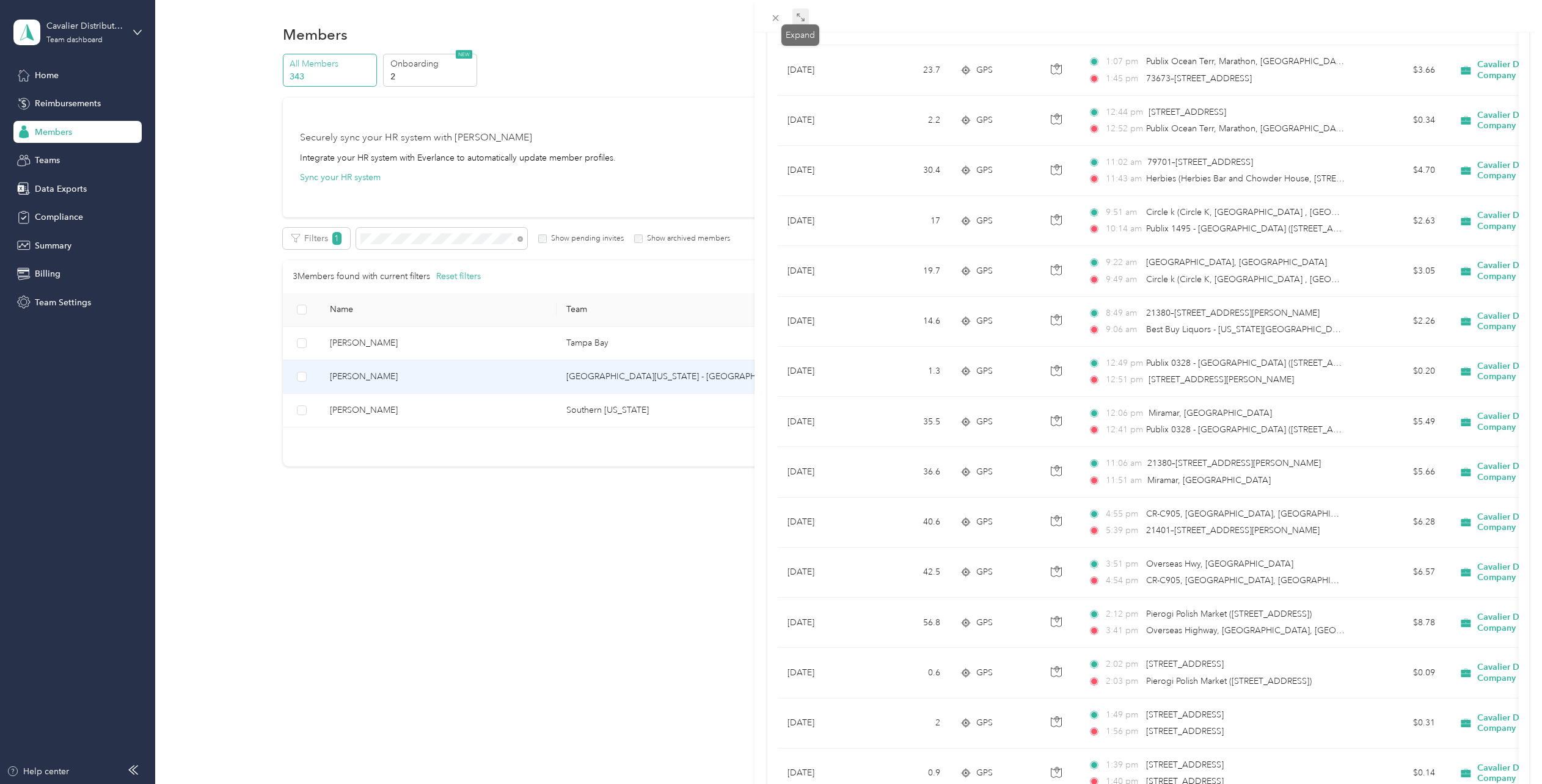 click 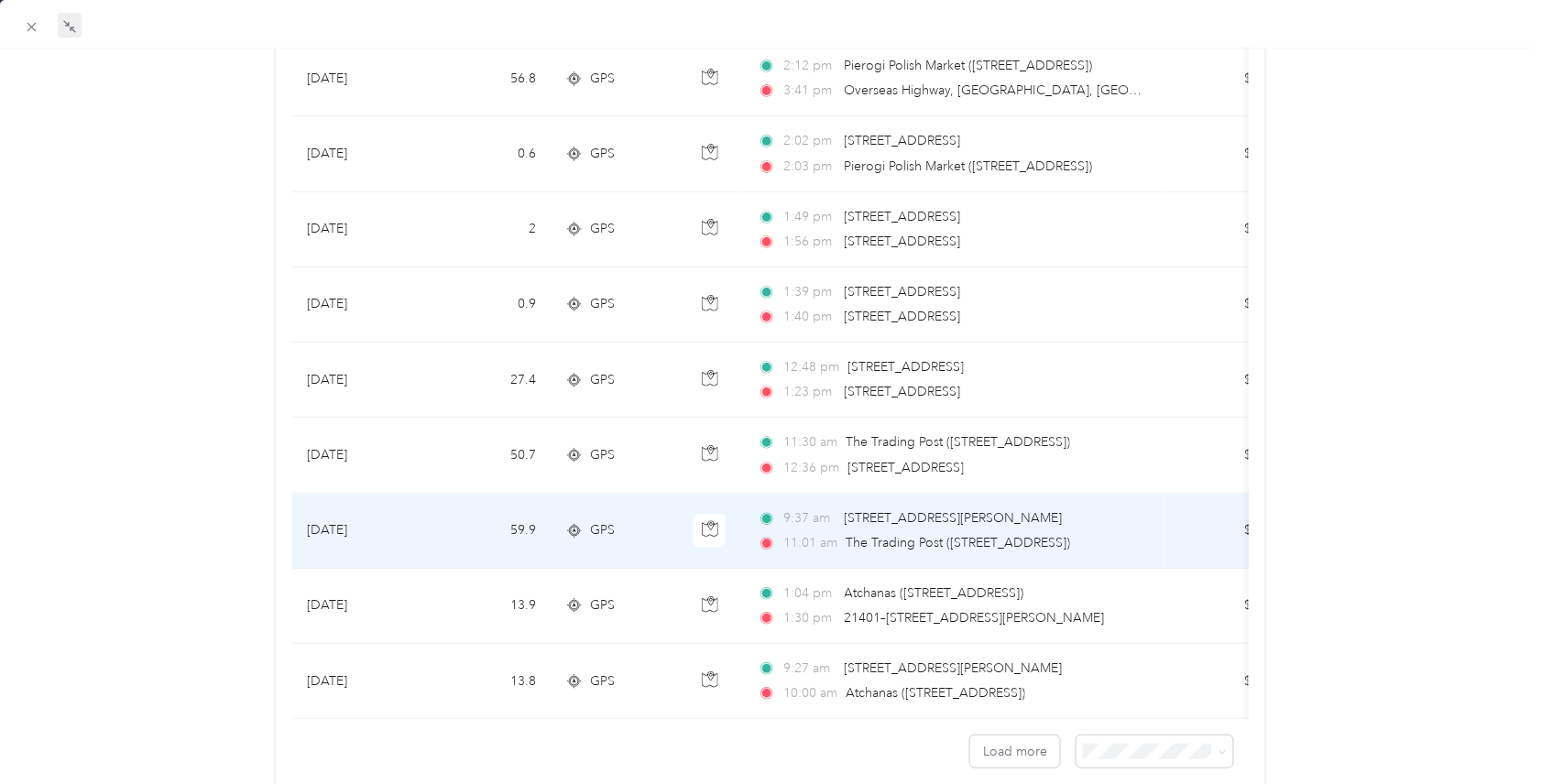 scroll, scrollTop: 1568, scrollLeft: 0, axis: vertical 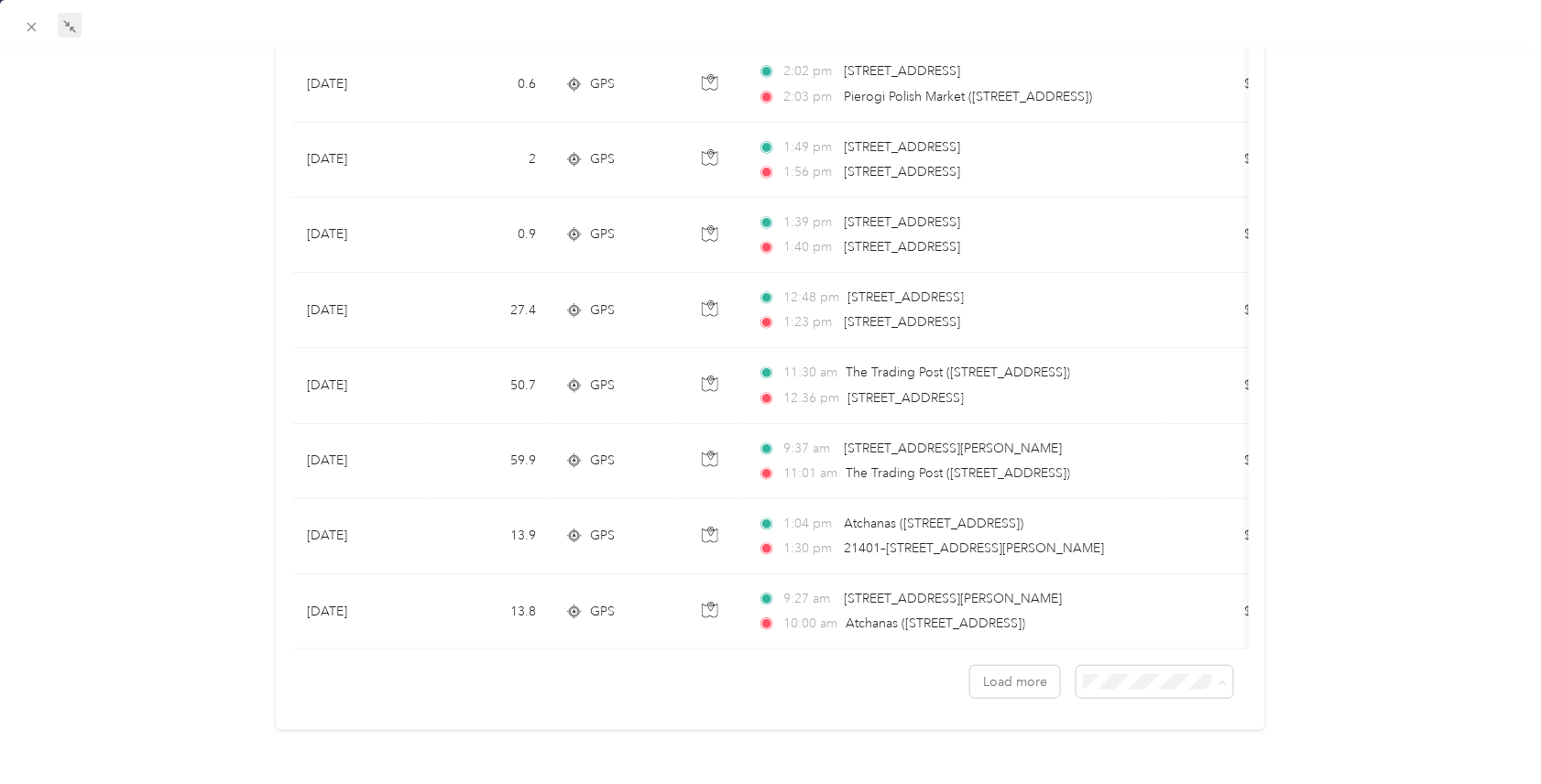 drag, startPoint x: 1119, startPoint y: 673, endPoint x: 1075, endPoint y: 761, distance: 98.38699 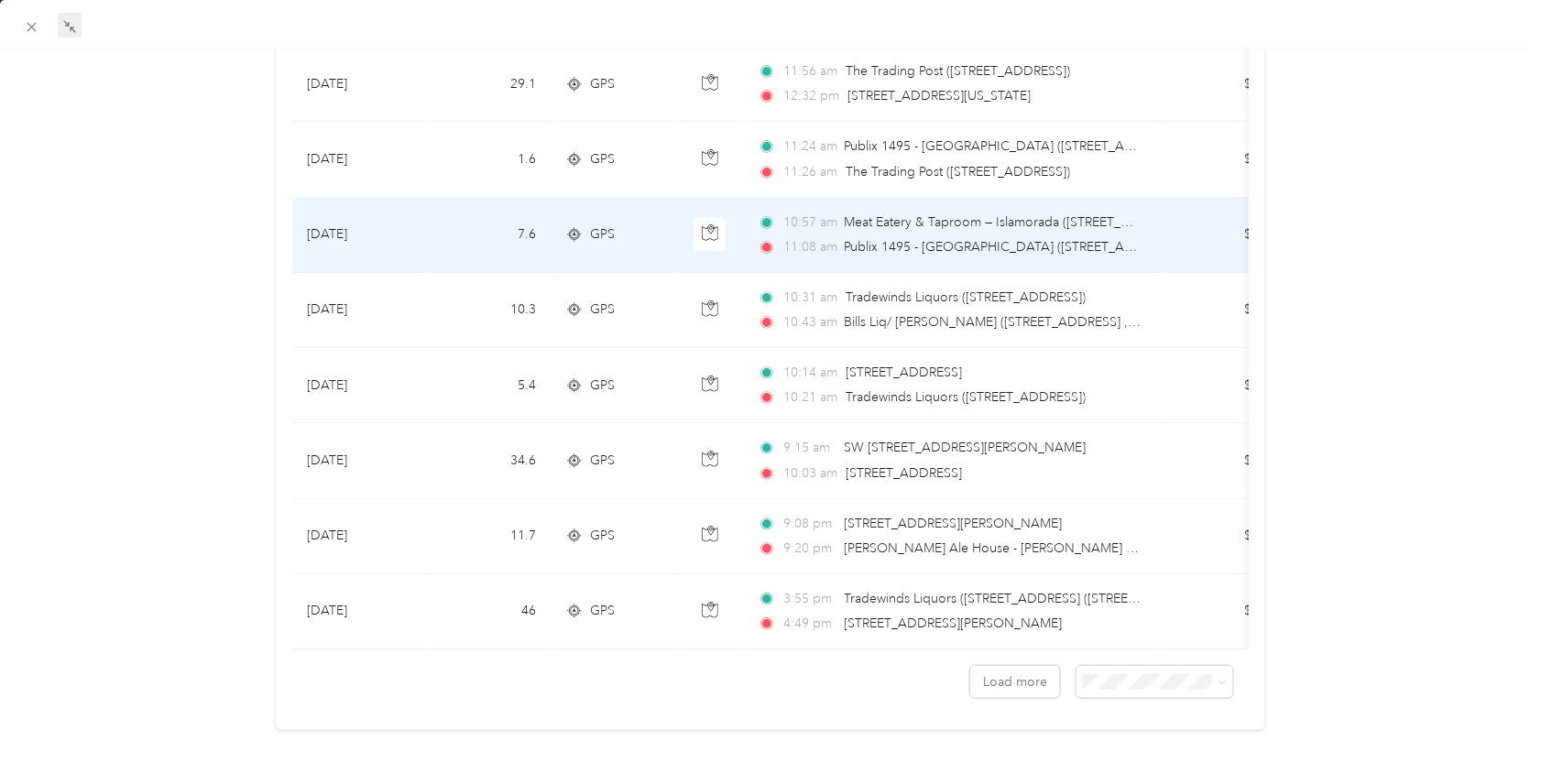 scroll, scrollTop: 7211, scrollLeft: 0, axis: vertical 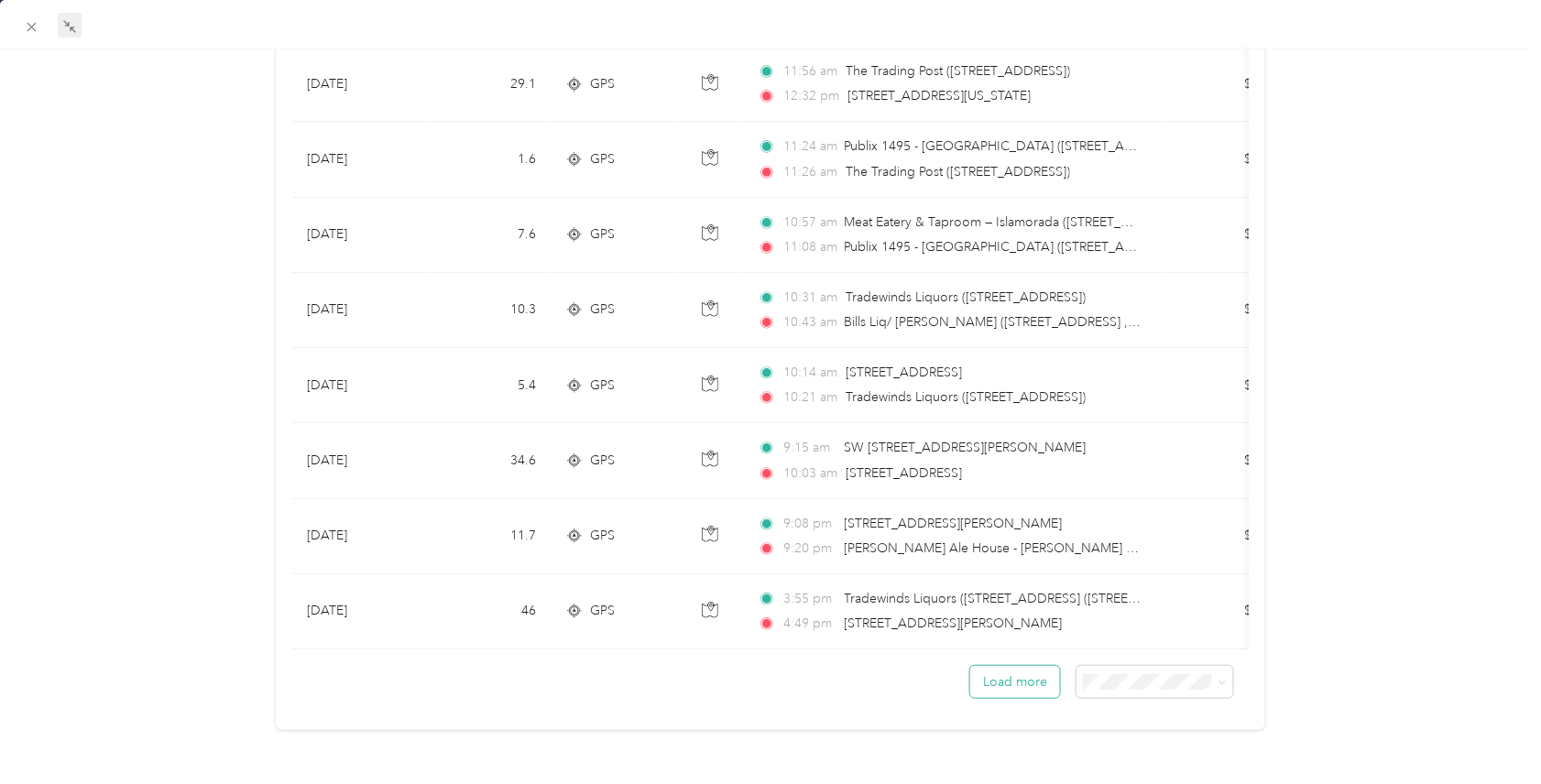 click on "Load more" at bounding box center (1015, 681) 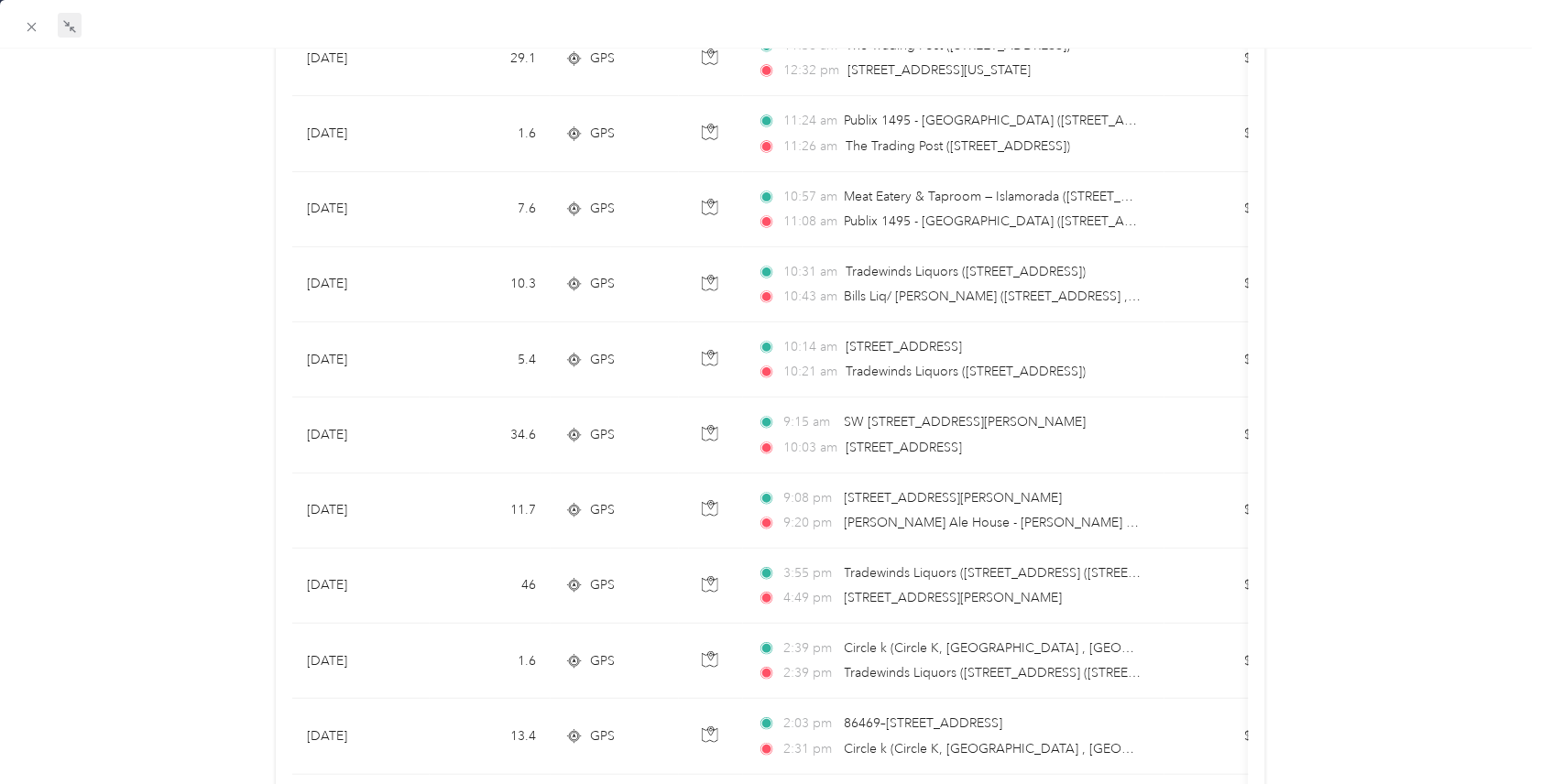 drag, startPoint x: 973, startPoint y: 665, endPoint x: 1002, endPoint y: 659, distance: 29.61419 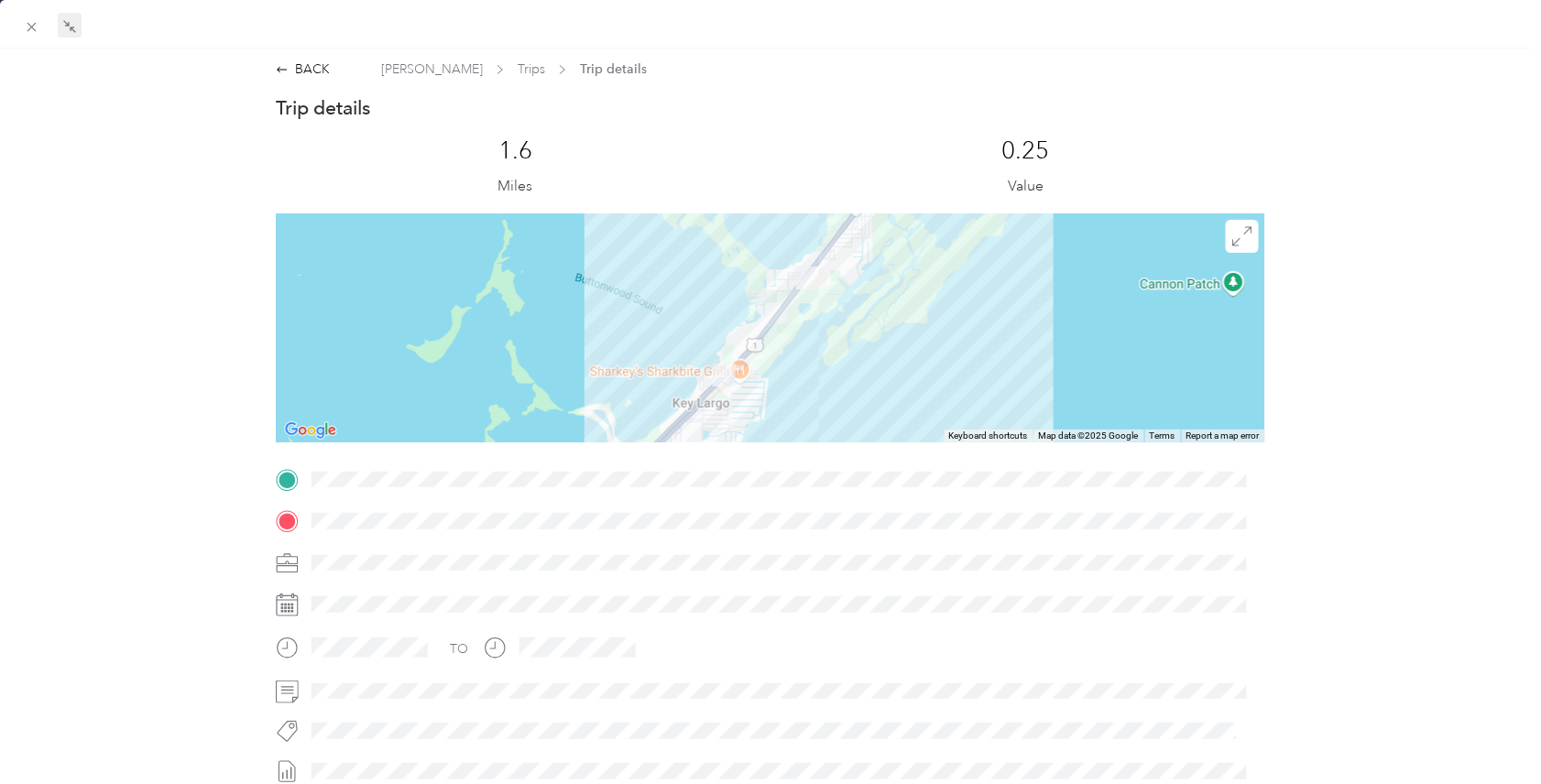 scroll, scrollTop: 0, scrollLeft: 0, axis: both 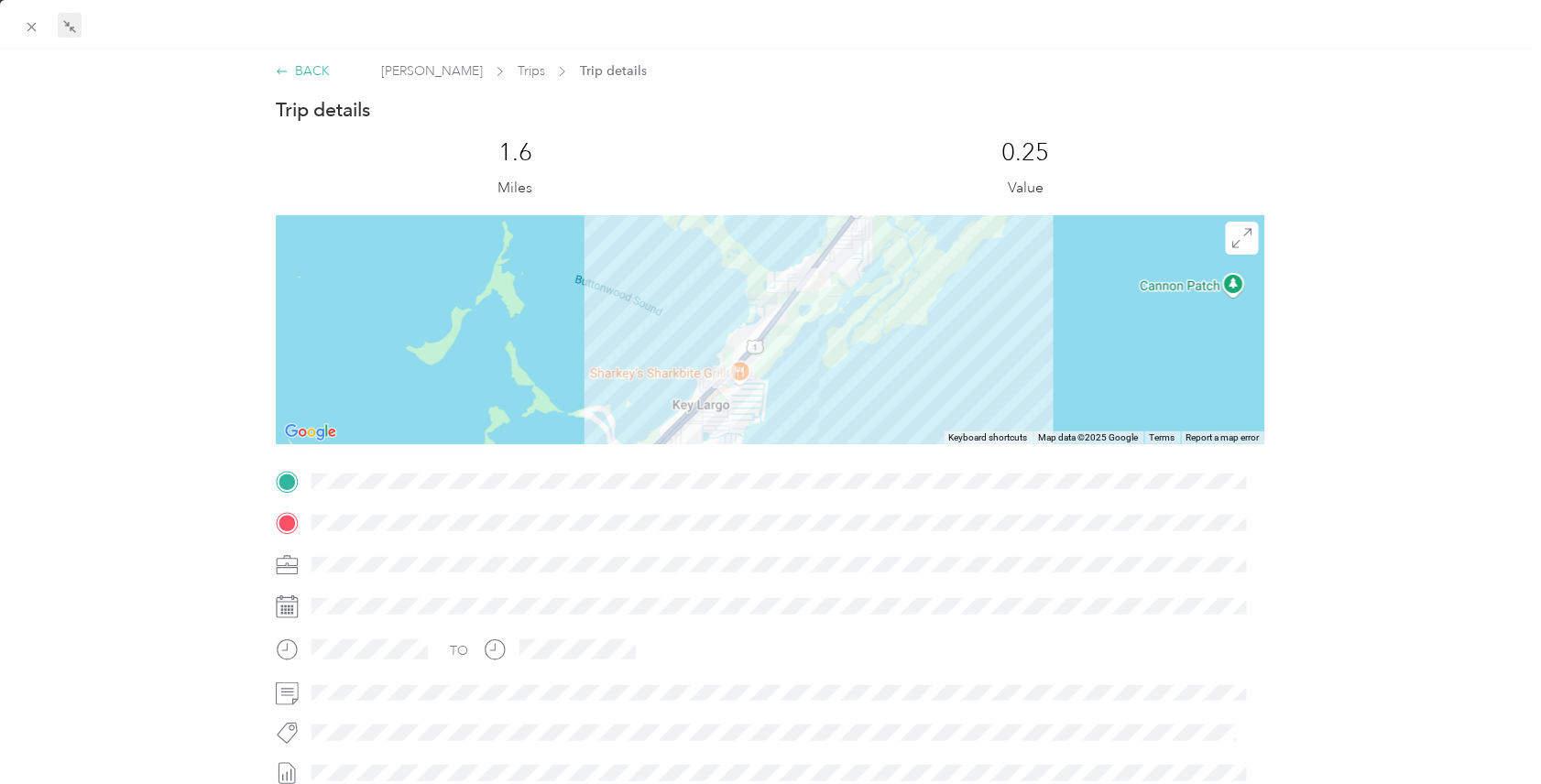 click on "BACK" at bounding box center [302, 71] 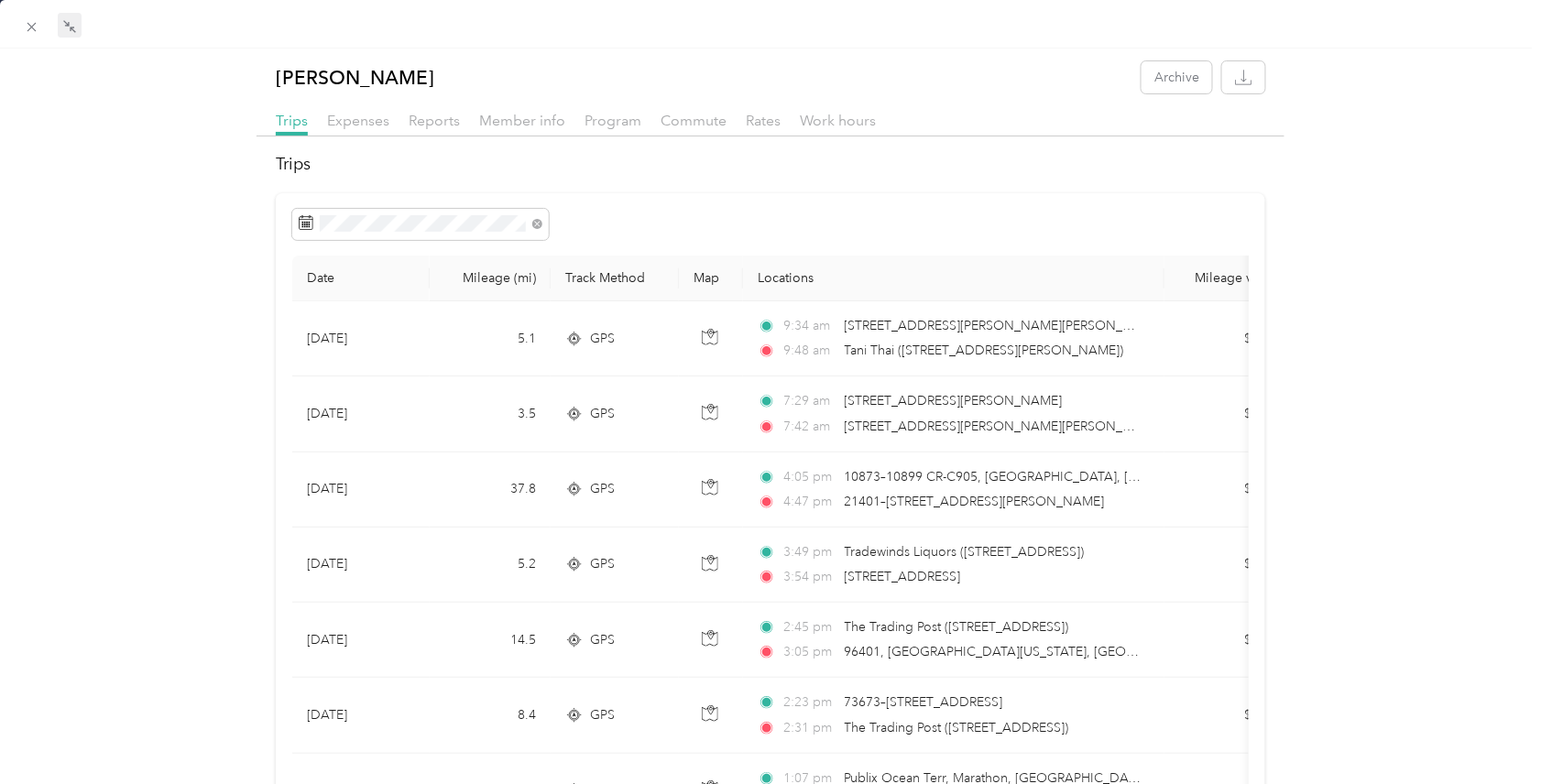 scroll, scrollTop: 7211, scrollLeft: 0, axis: vertical 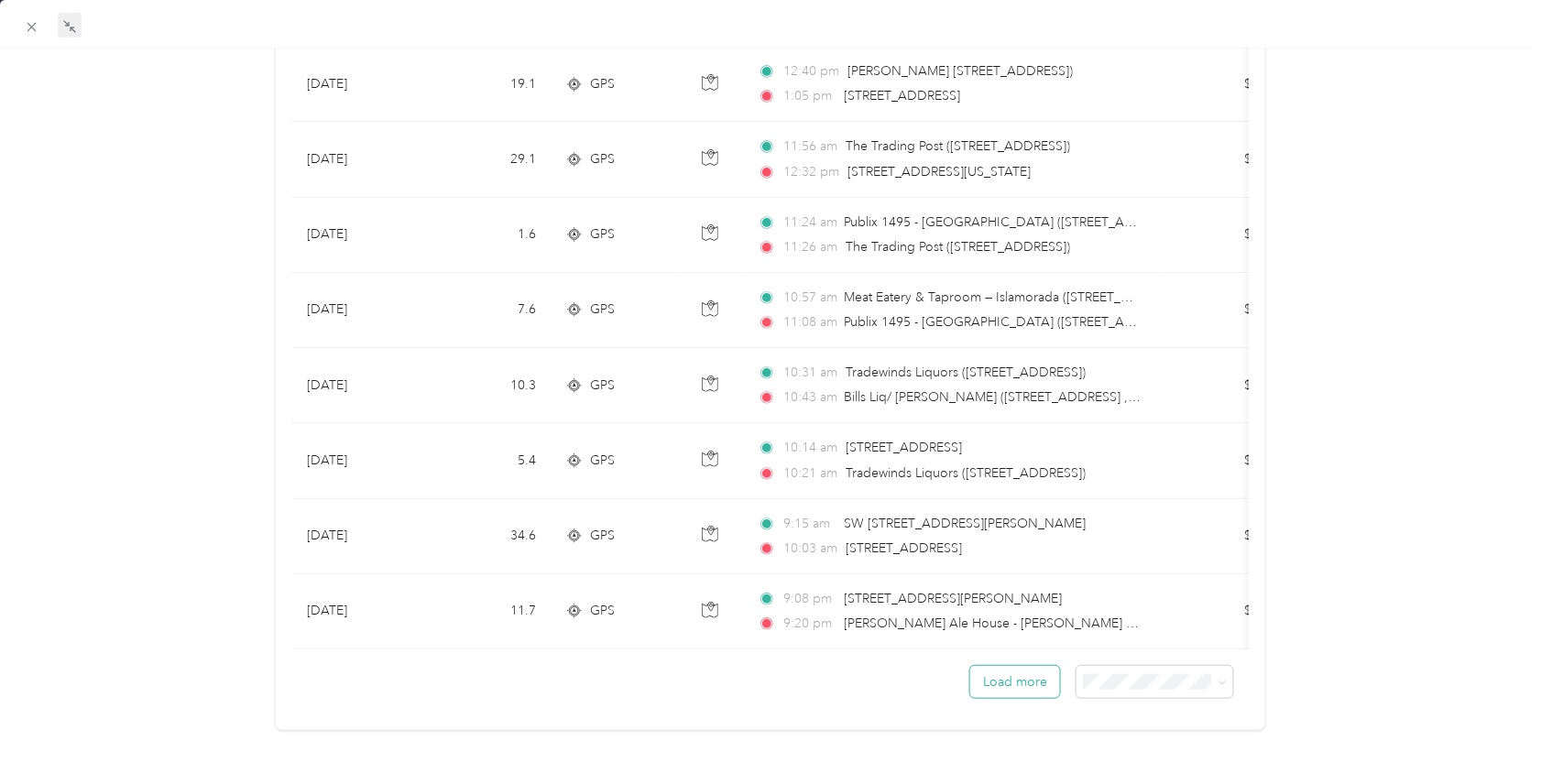 click on "Load more" at bounding box center (1015, 681) 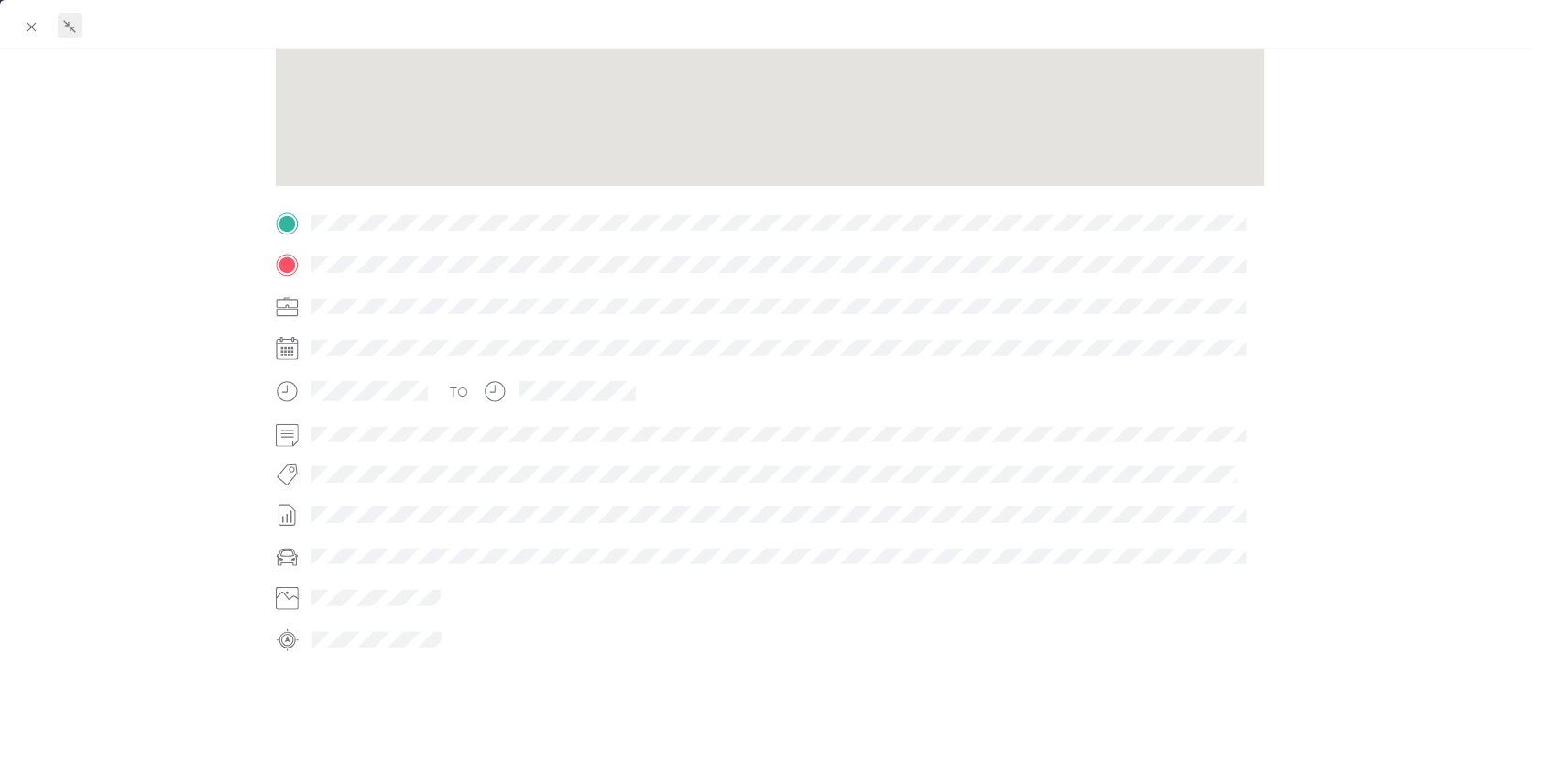scroll, scrollTop: 309, scrollLeft: 0, axis: vertical 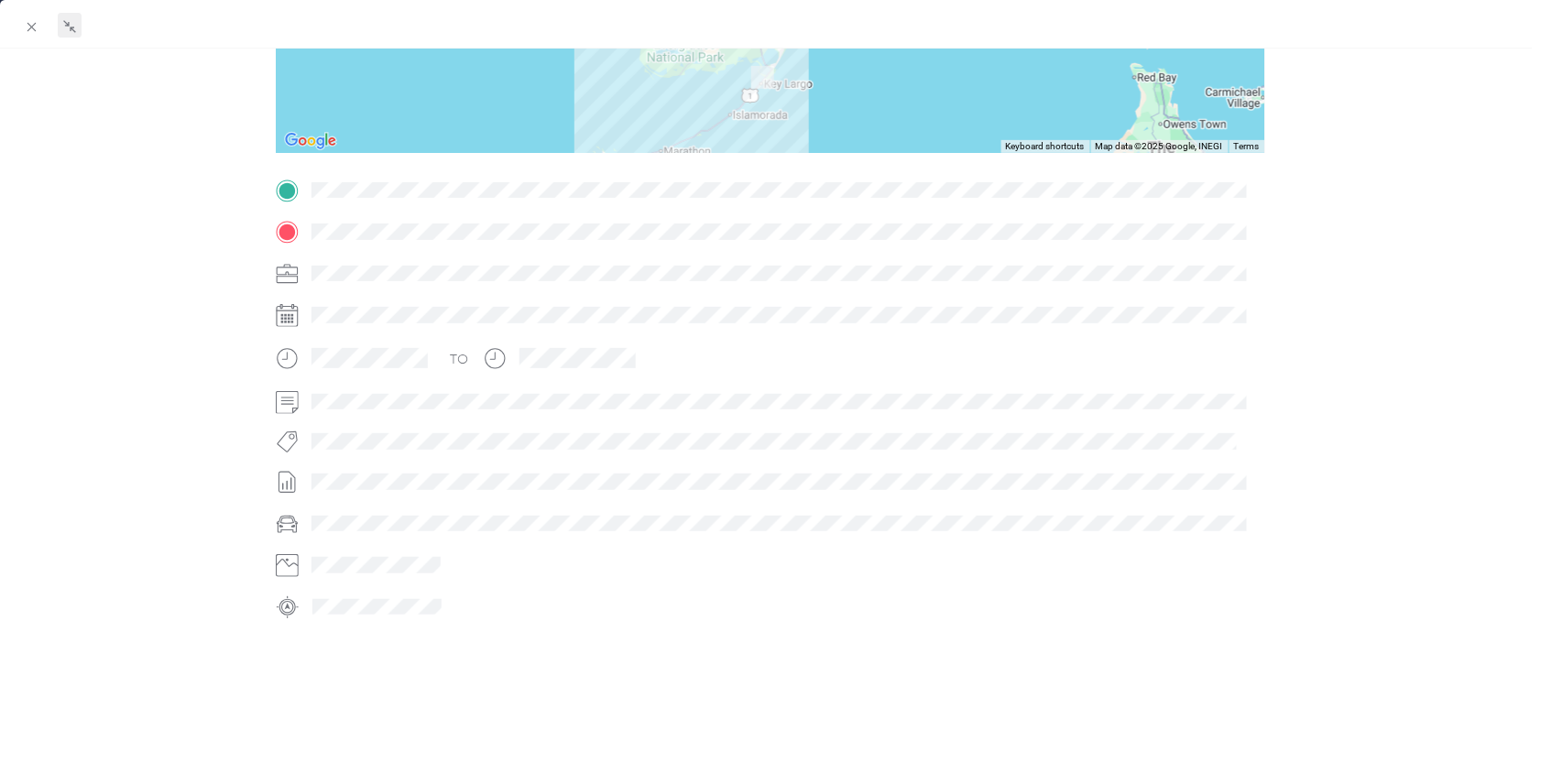 drag, startPoint x: 25, startPoint y: 16, endPoint x: 213, endPoint y: 90, distance: 202.0396 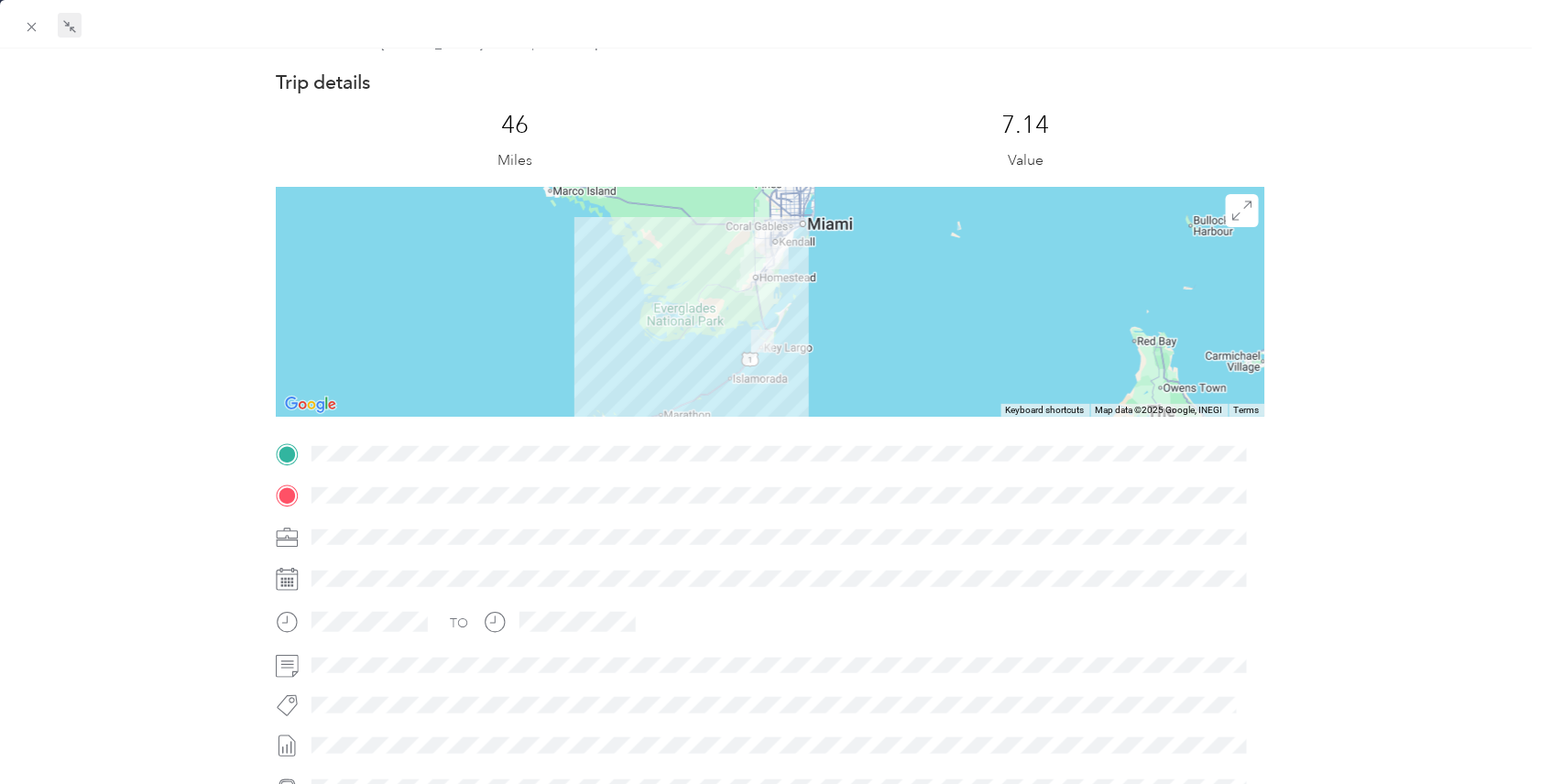 scroll, scrollTop: 0, scrollLeft: 0, axis: both 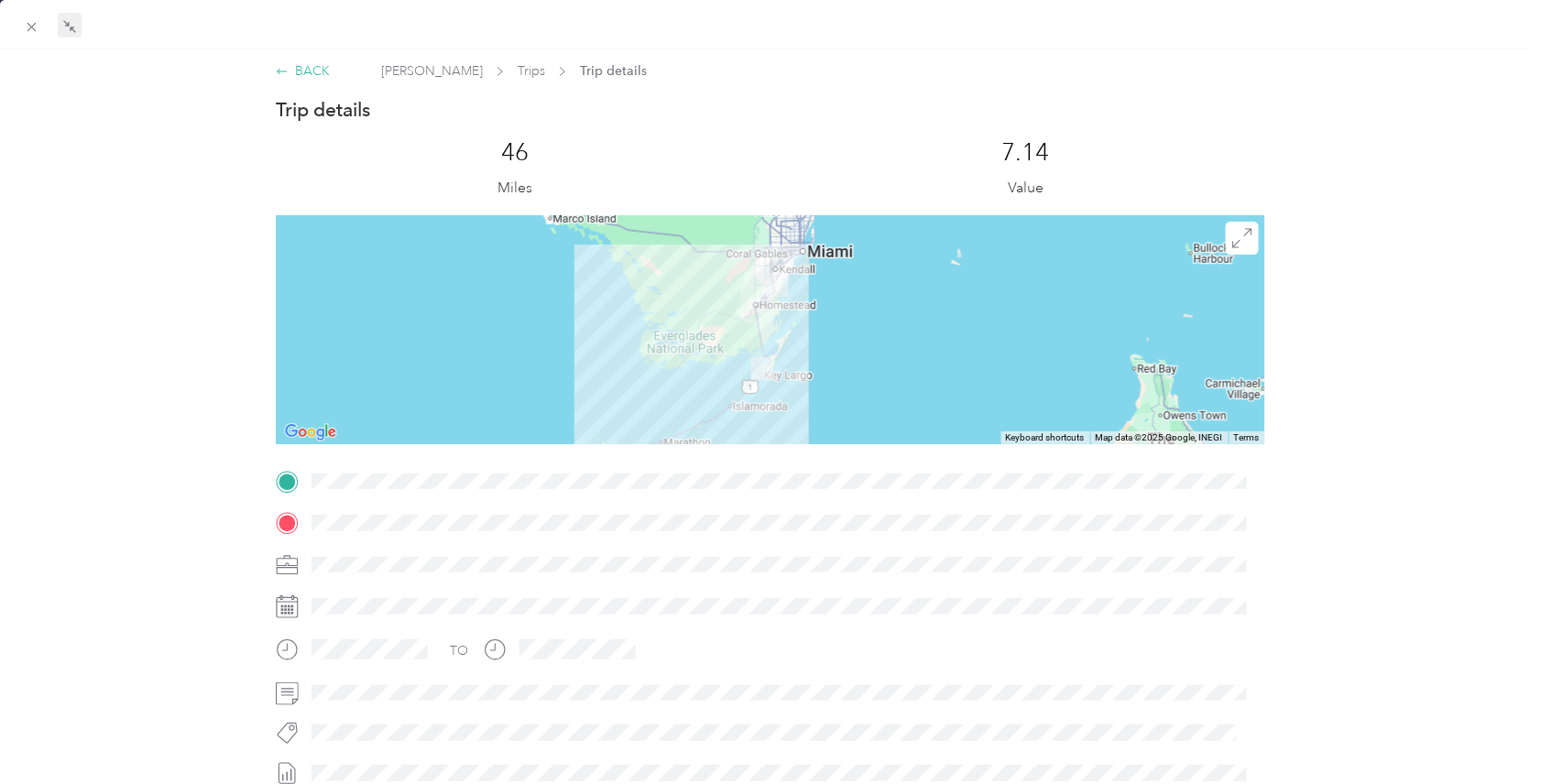 click on "BACK" at bounding box center (302, 71) 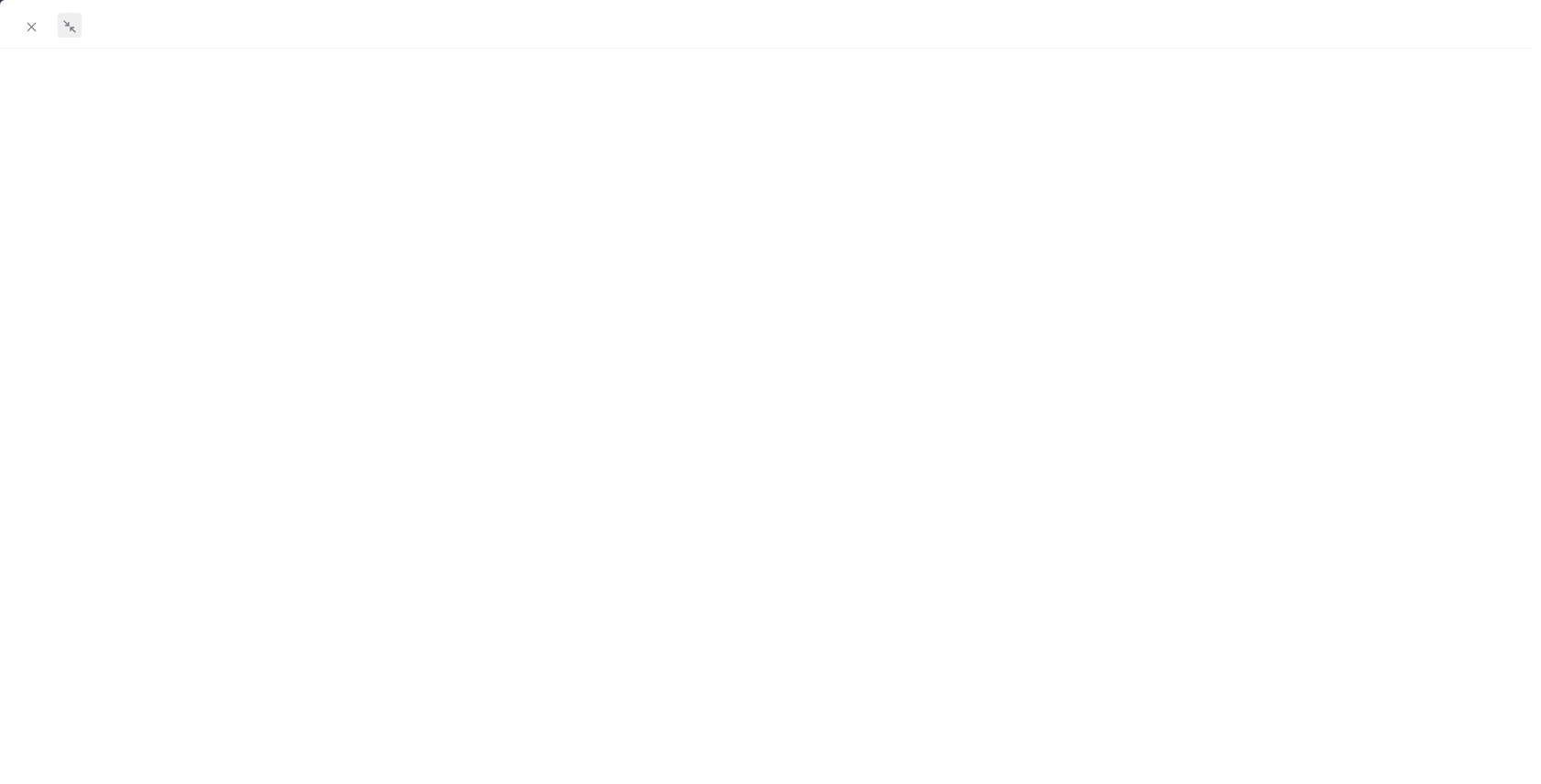 click on "[DATE]" at bounding box center [385, 320] 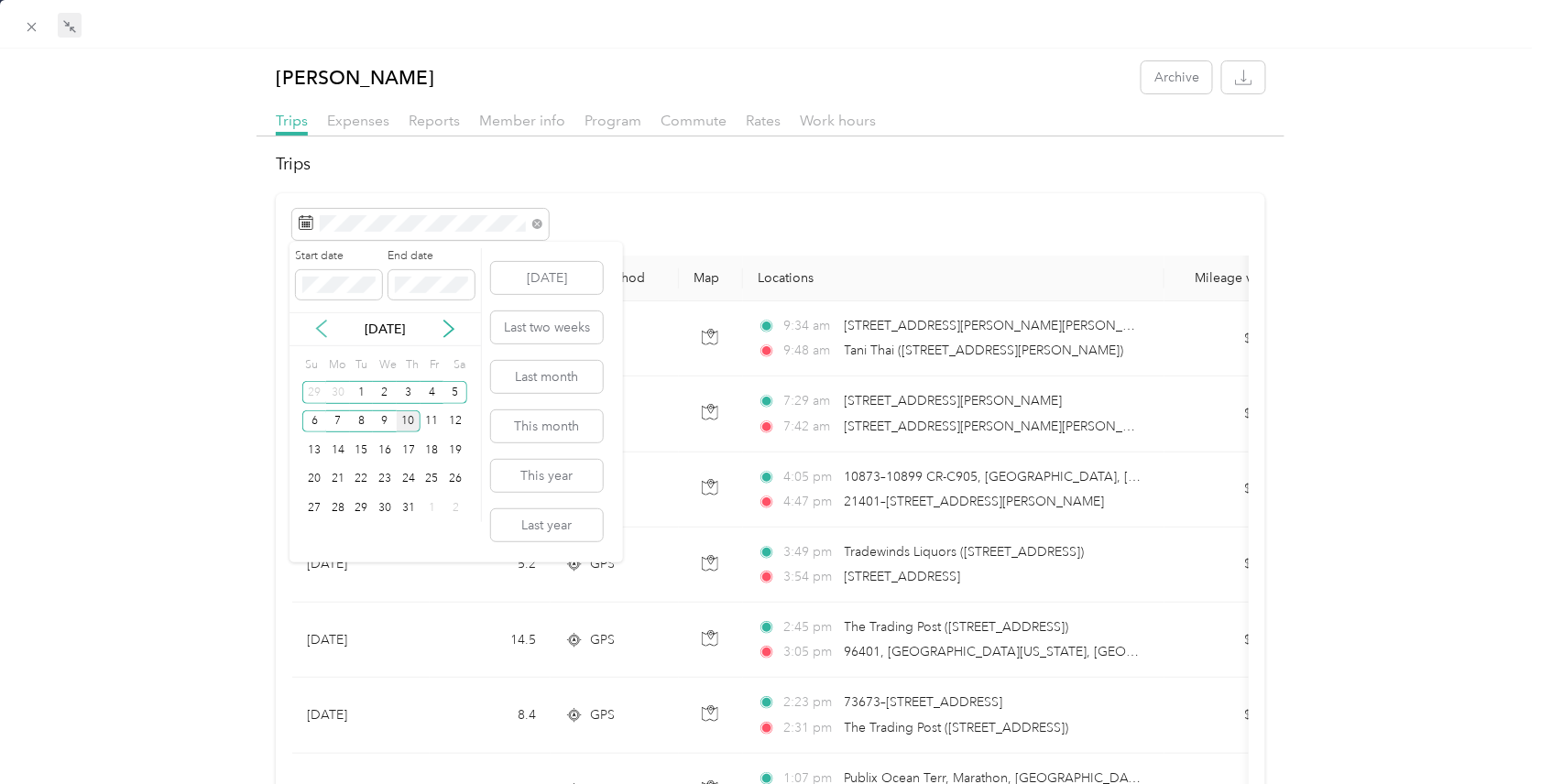 click 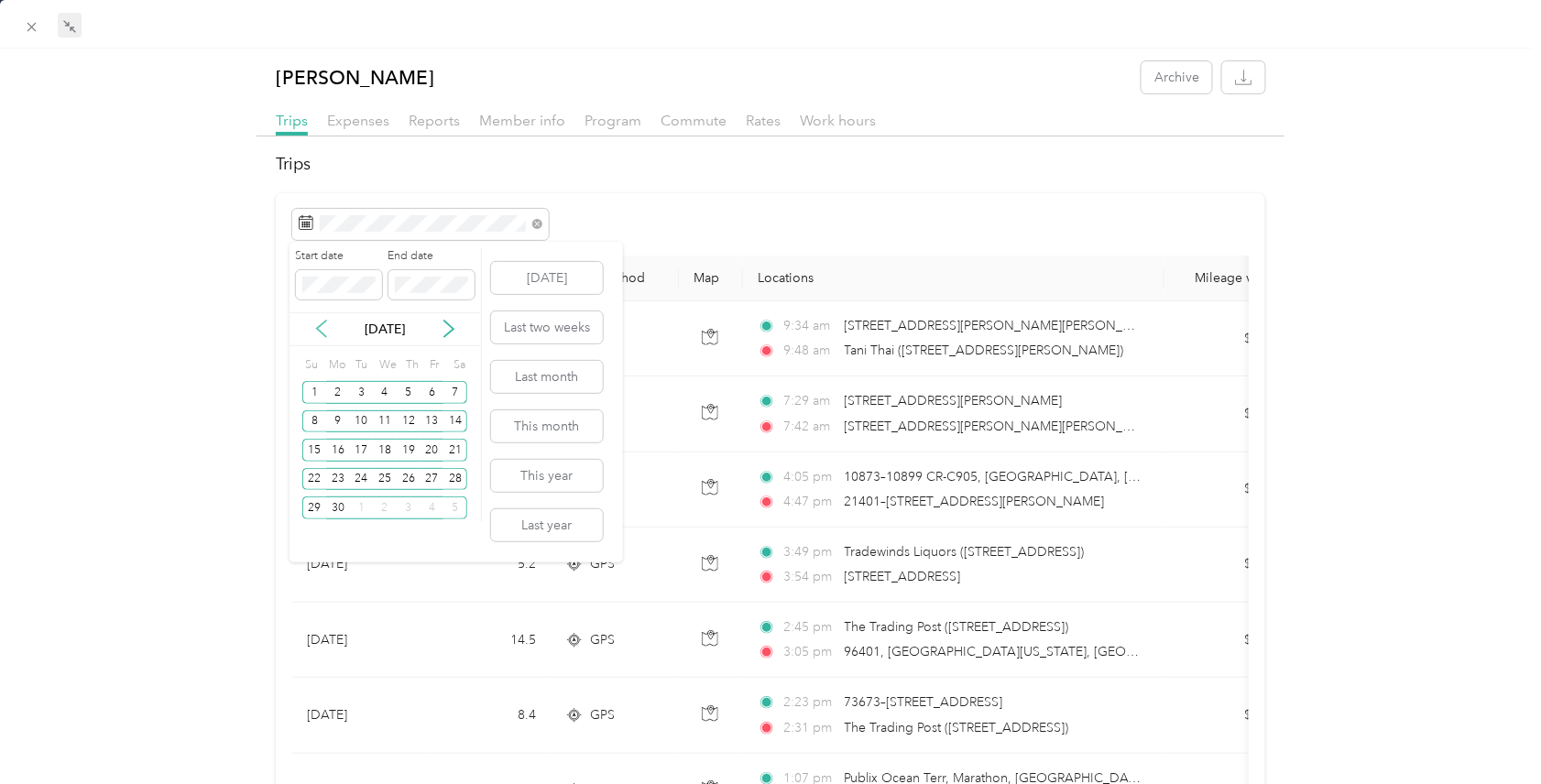 click 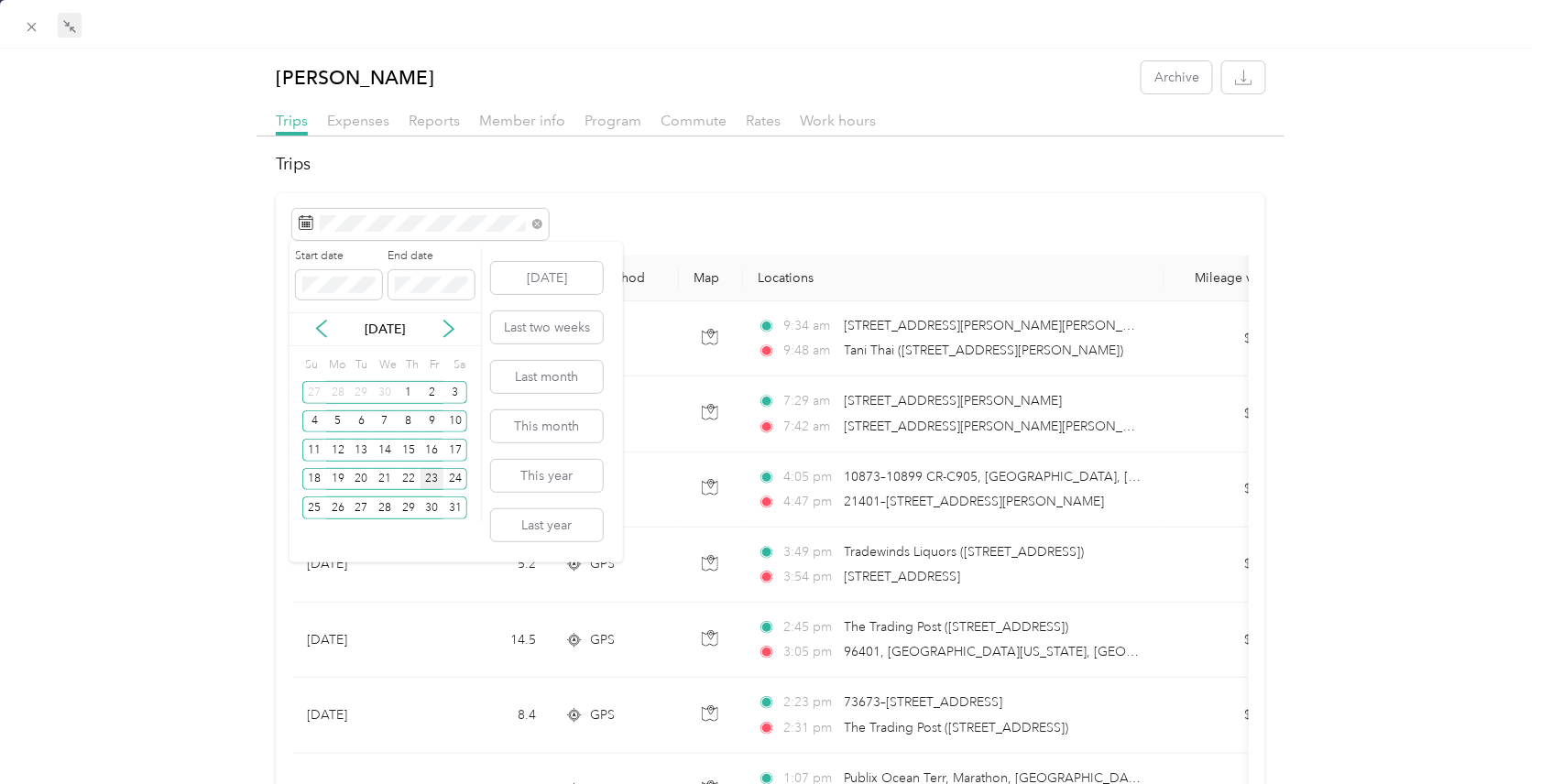 click on "1" at bounding box center (409, 392) 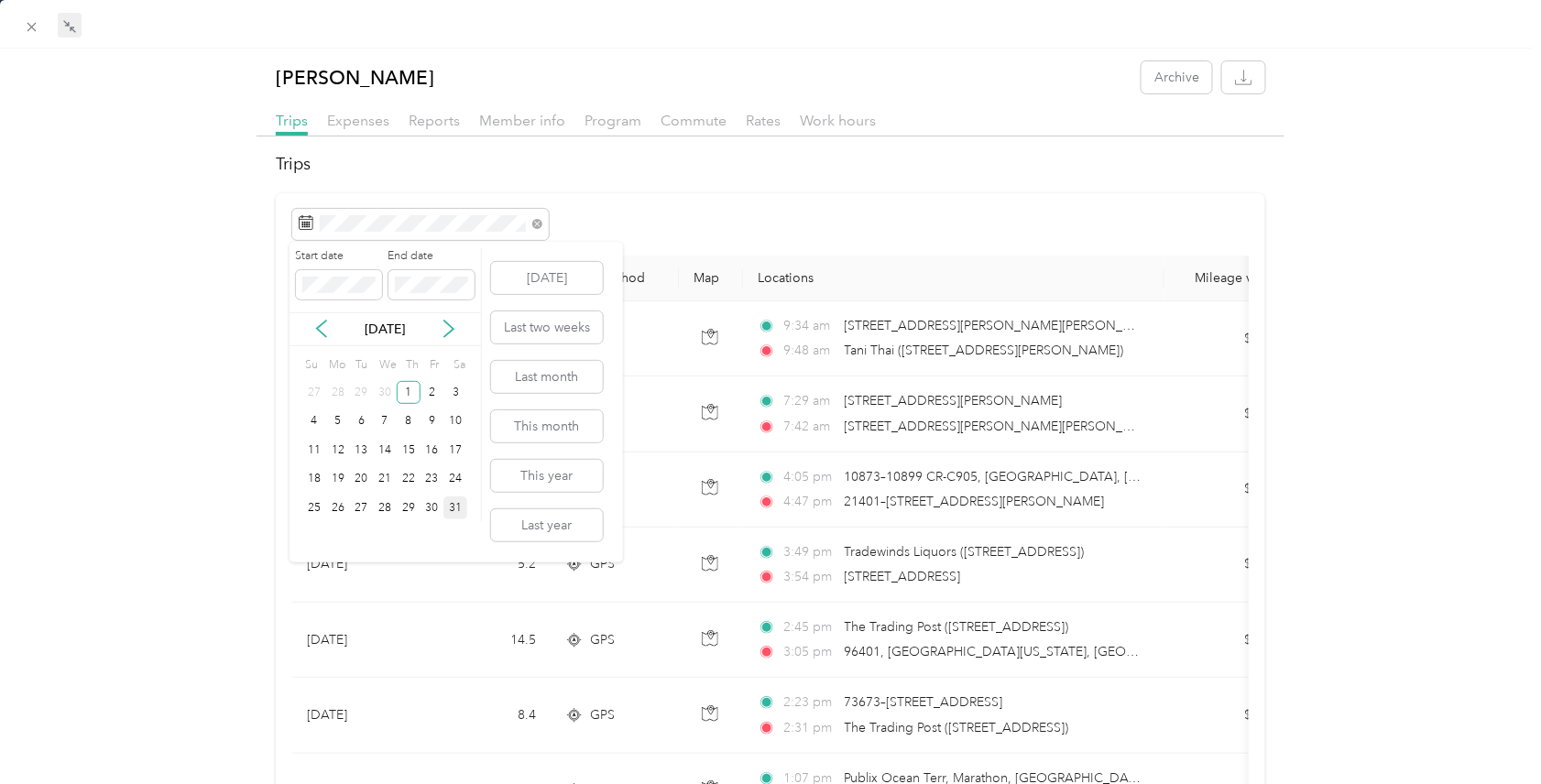 drag, startPoint x: 455, startPoint y: 519, endPoint x: 451, endPoint y: 509, distance: 10.77033 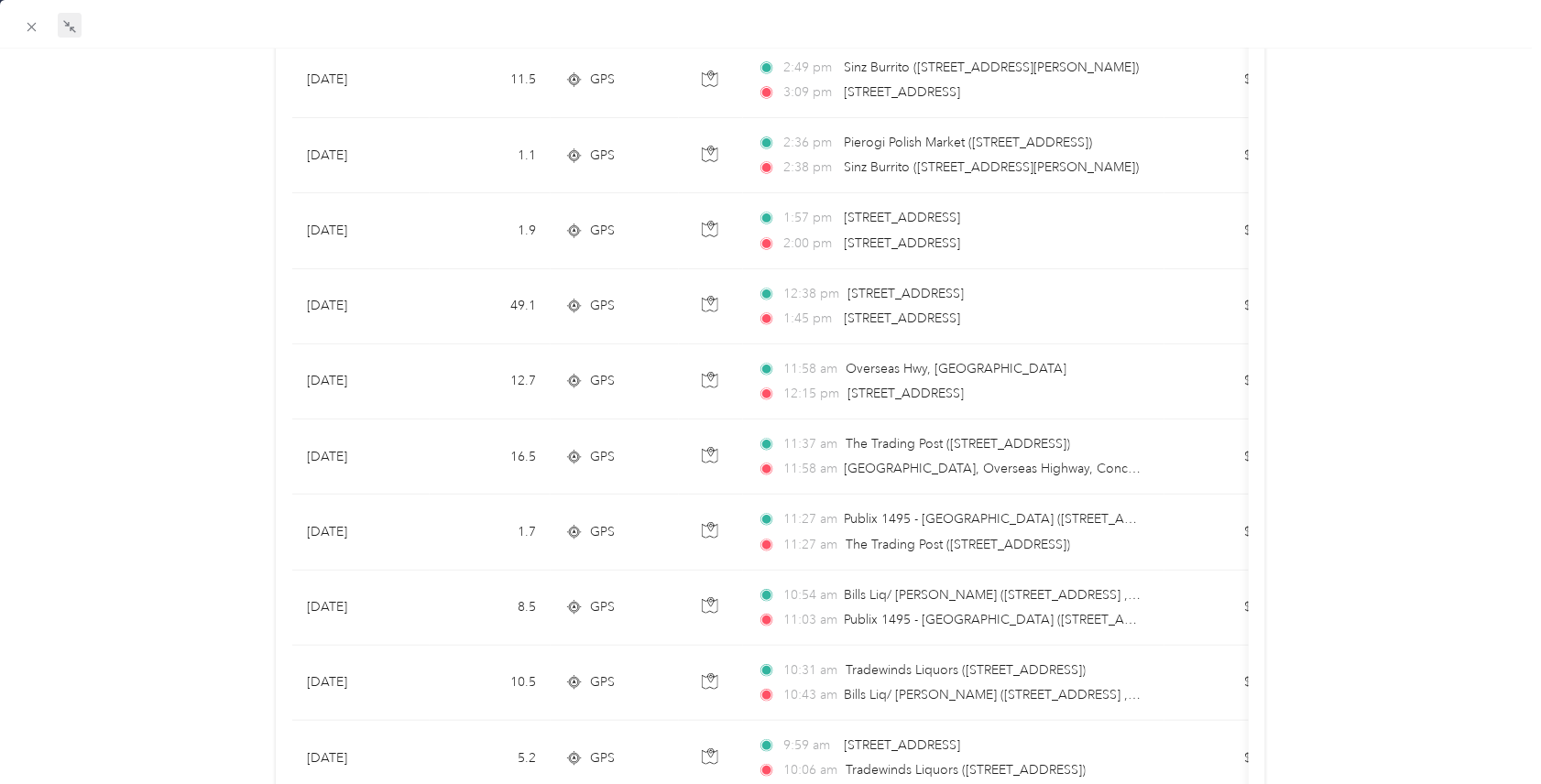 scroll, scrollTop: 0, scrollLeft: 0, axis: both 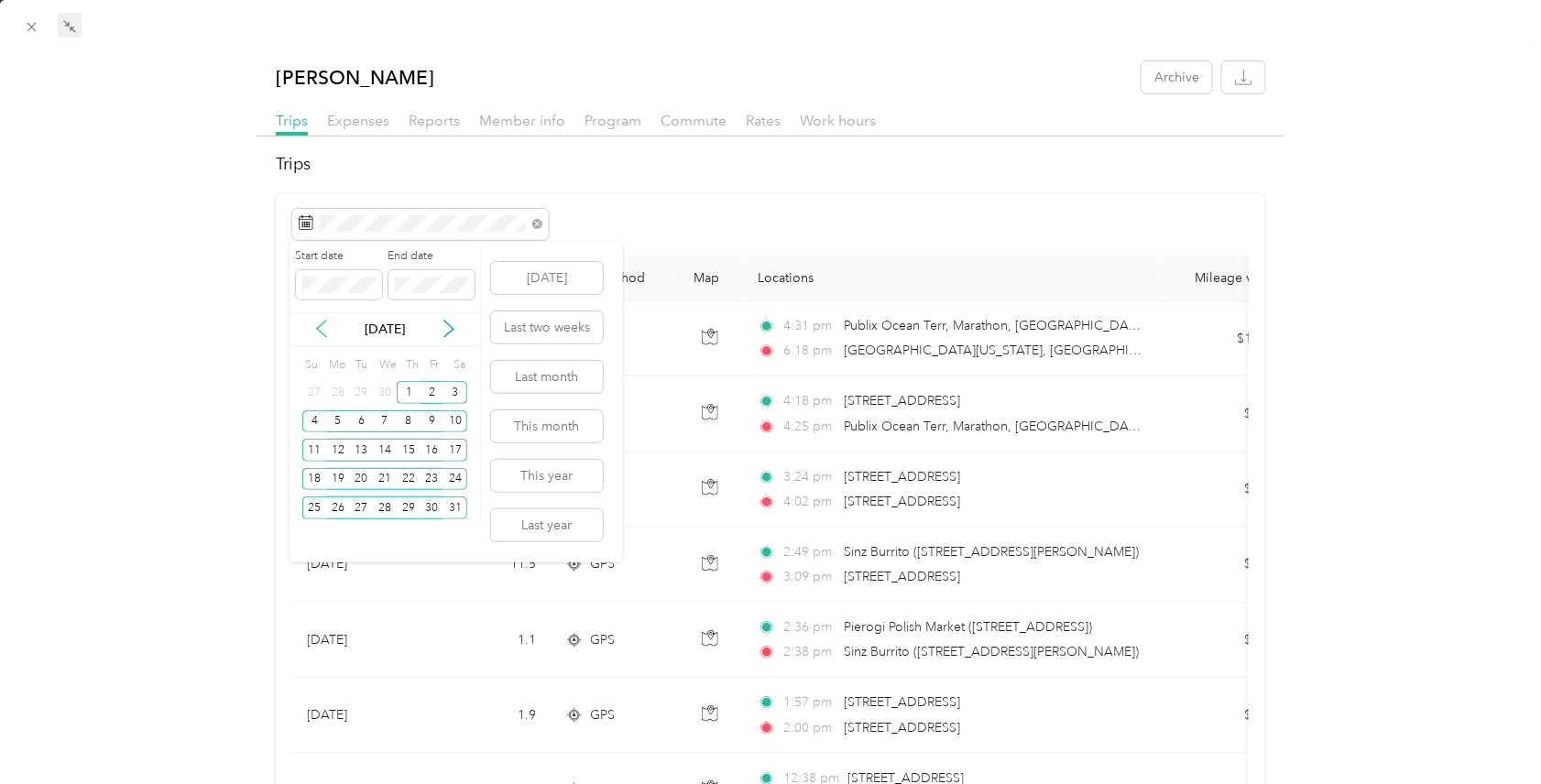 click 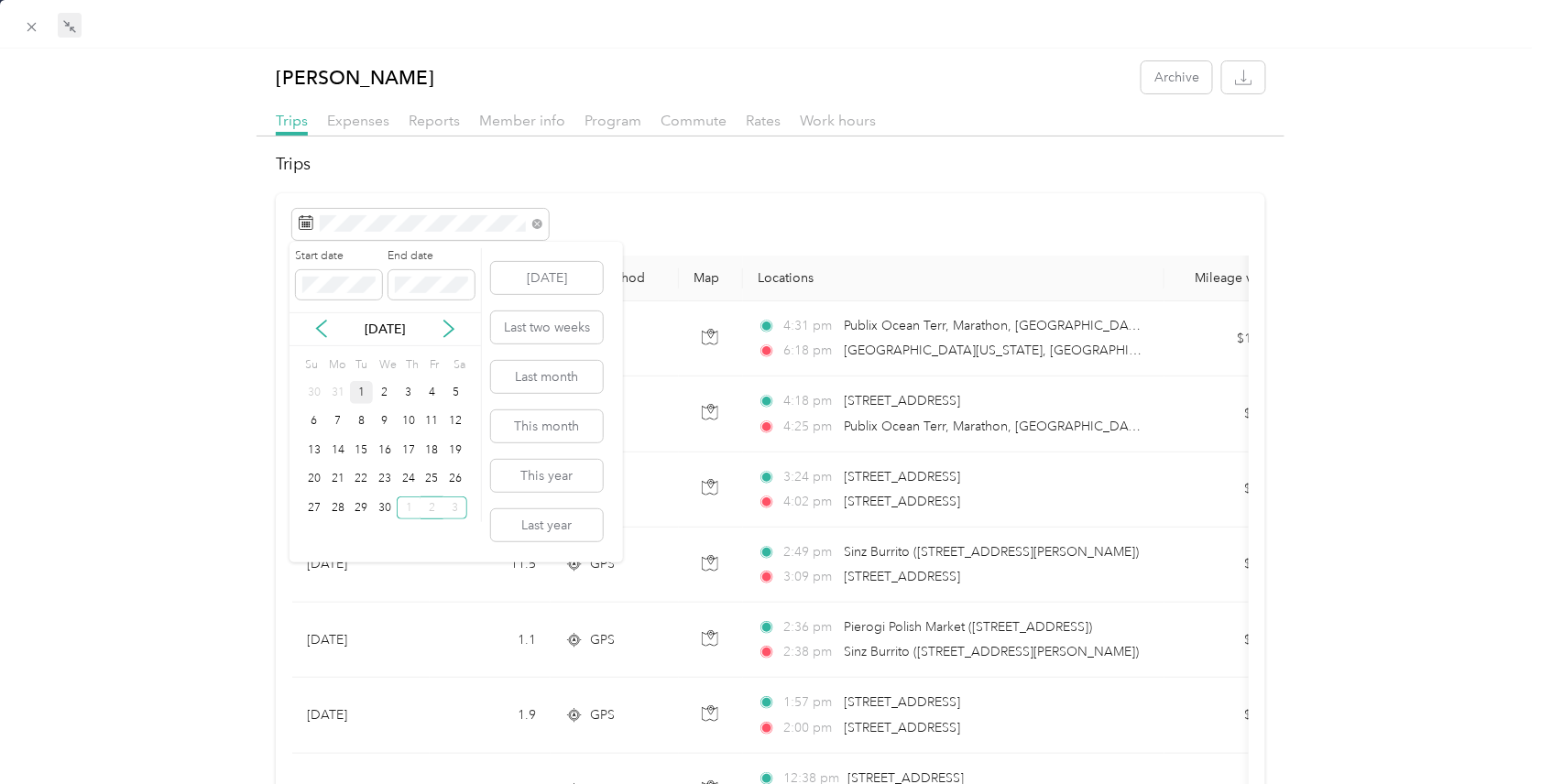 click on "1" at bounding box center (362, 392) 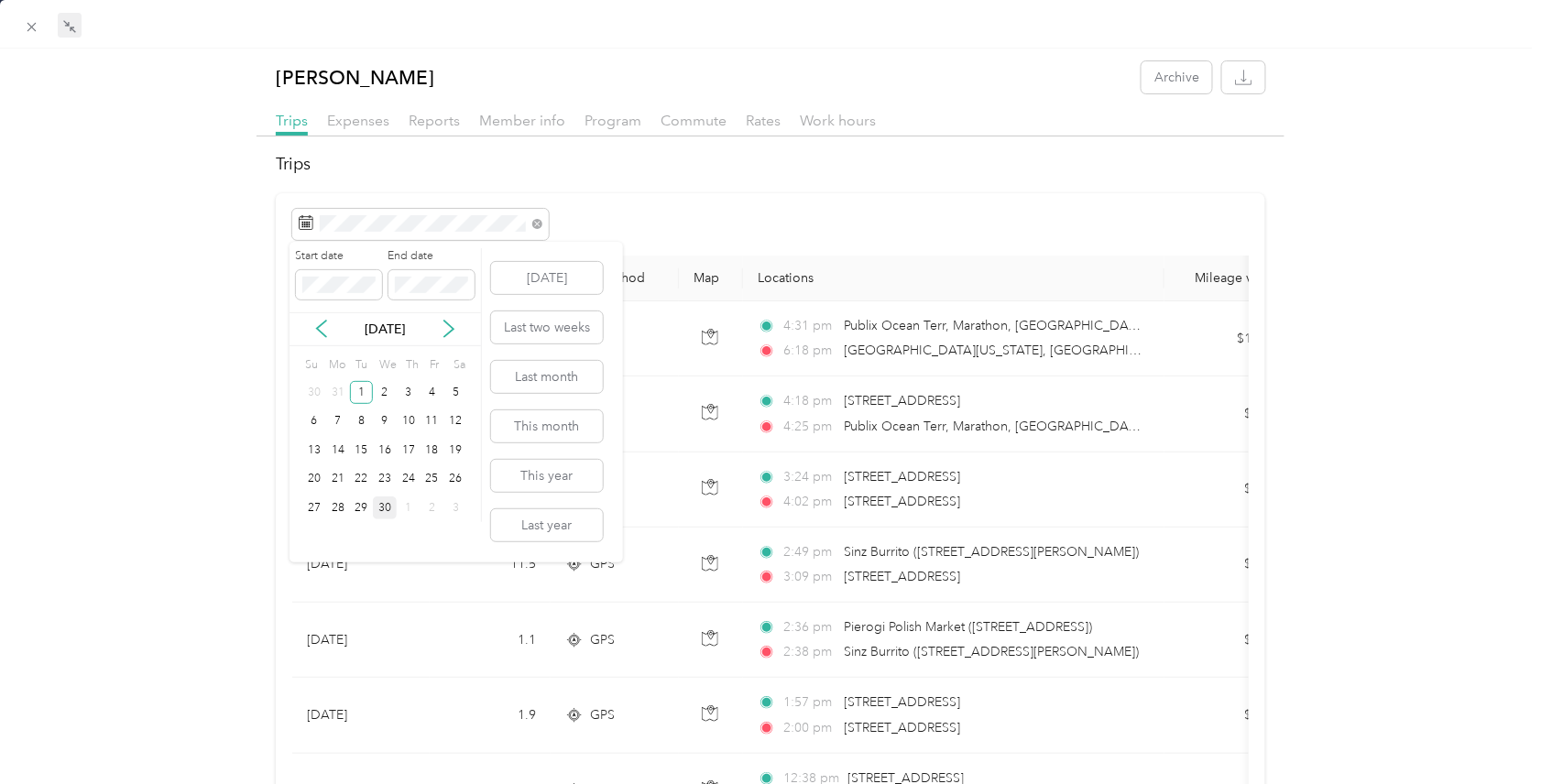 click on "30" at bounding box center [385, 507] 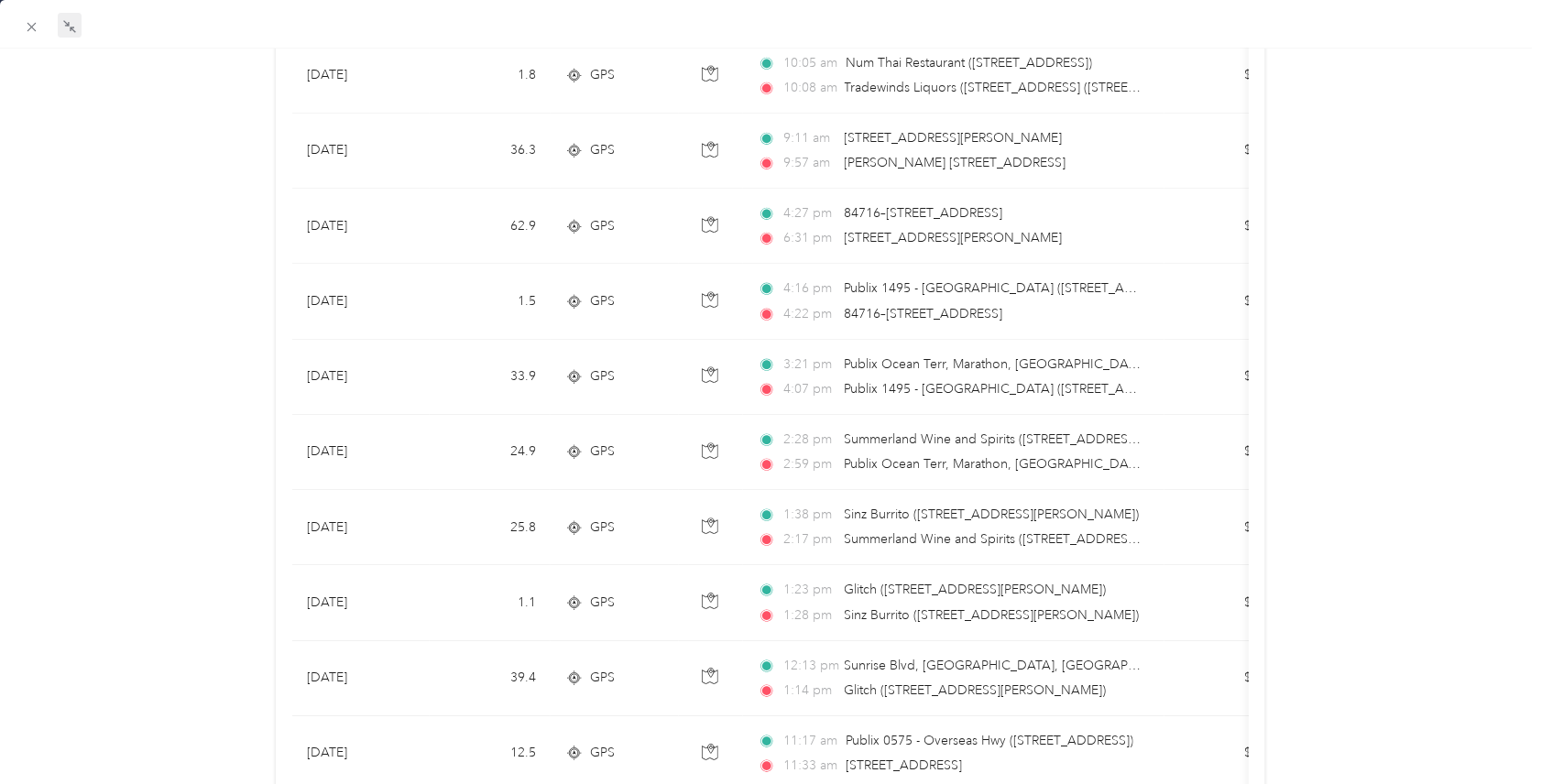 scroll, scrollTop: 4640, scrollLeft: 0, axis: vertical 